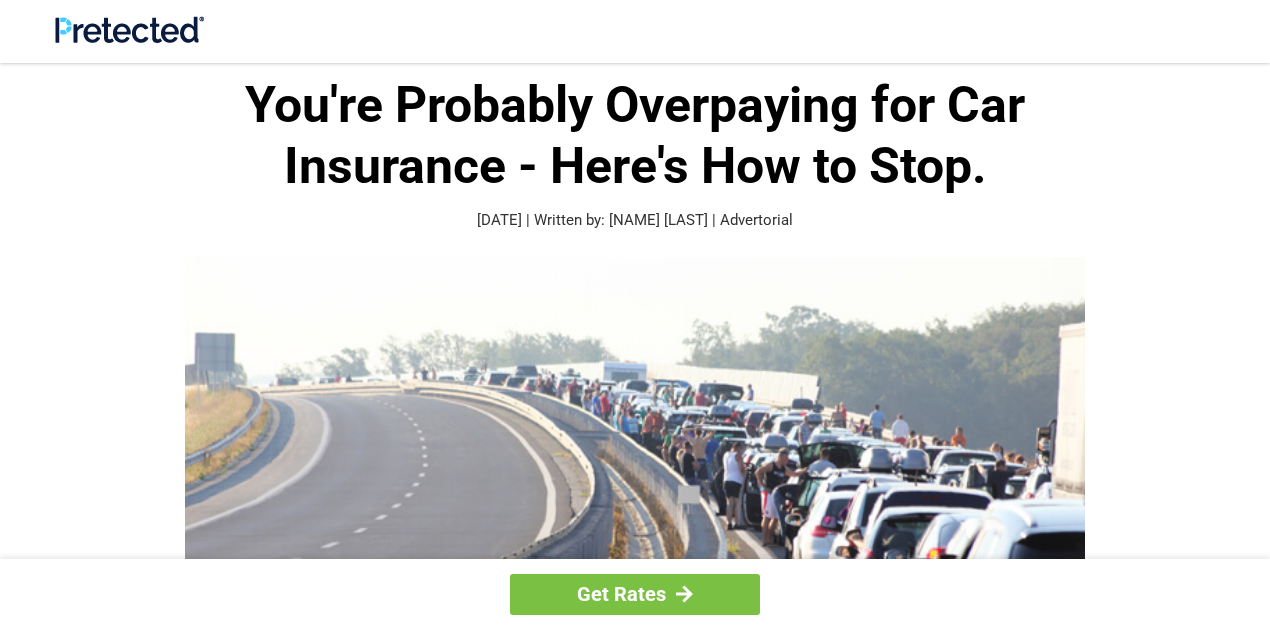 scroll, scrollTop: 0, scrollLeft: 0, axis: both 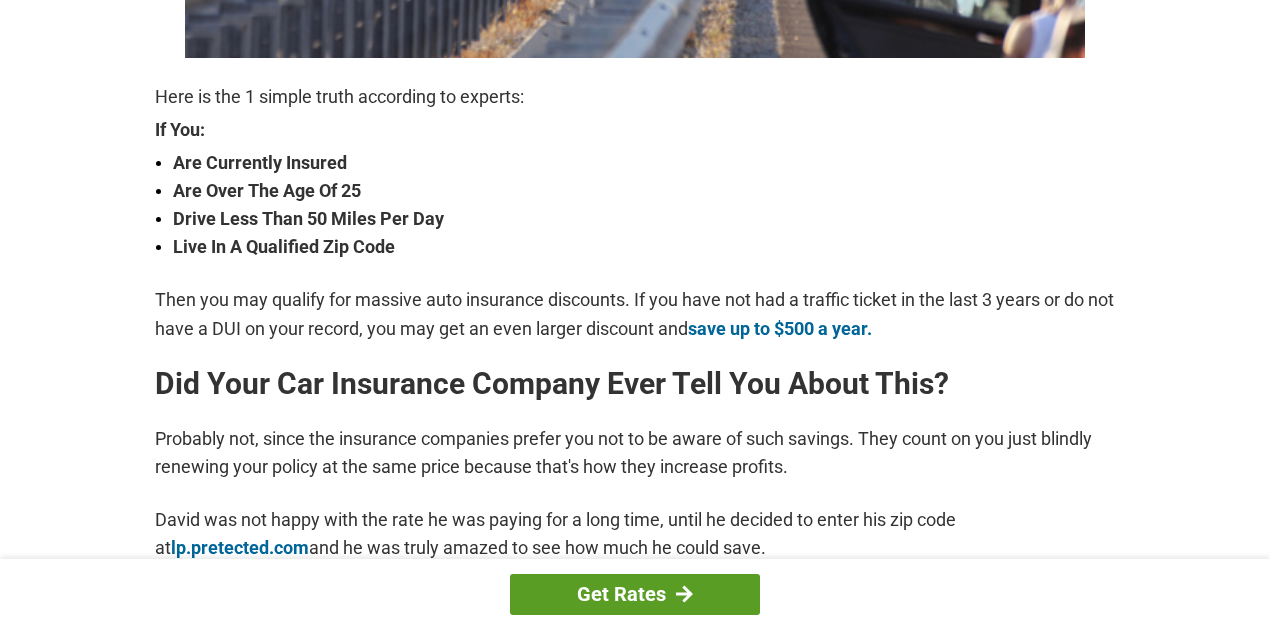 click on "Get Rates" at bounding box center [635, 594] 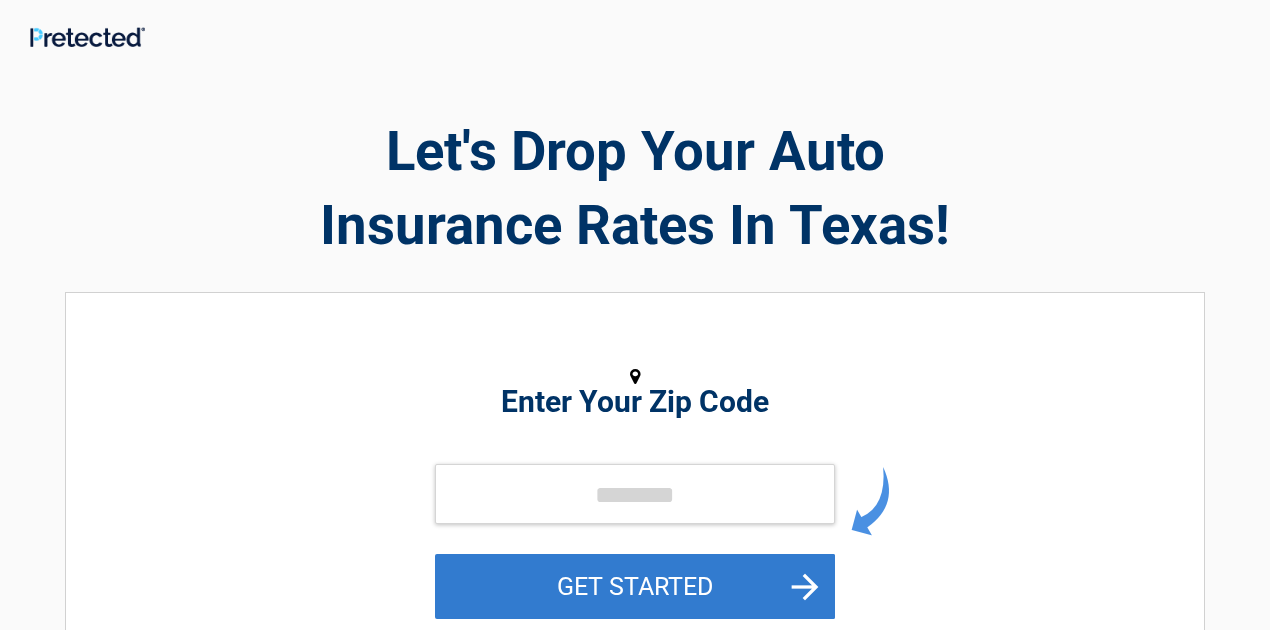 scroll, scrollTop: 0, scrollLeft: 0, axis: both 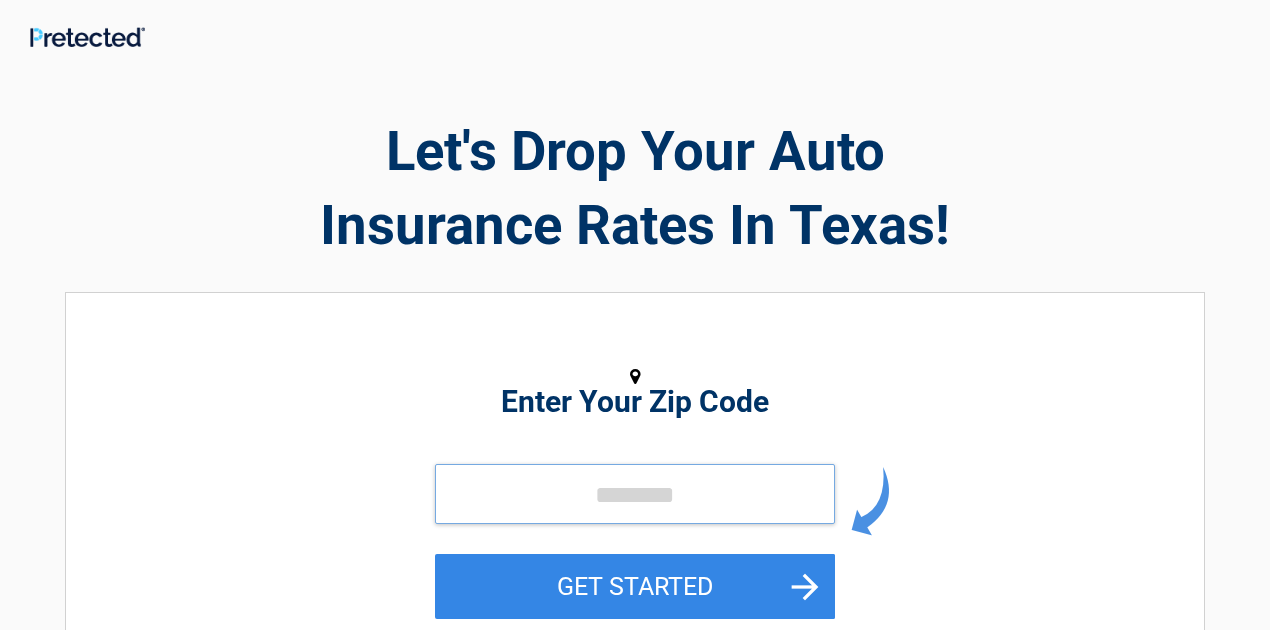 click at bounding box center [635, 494] 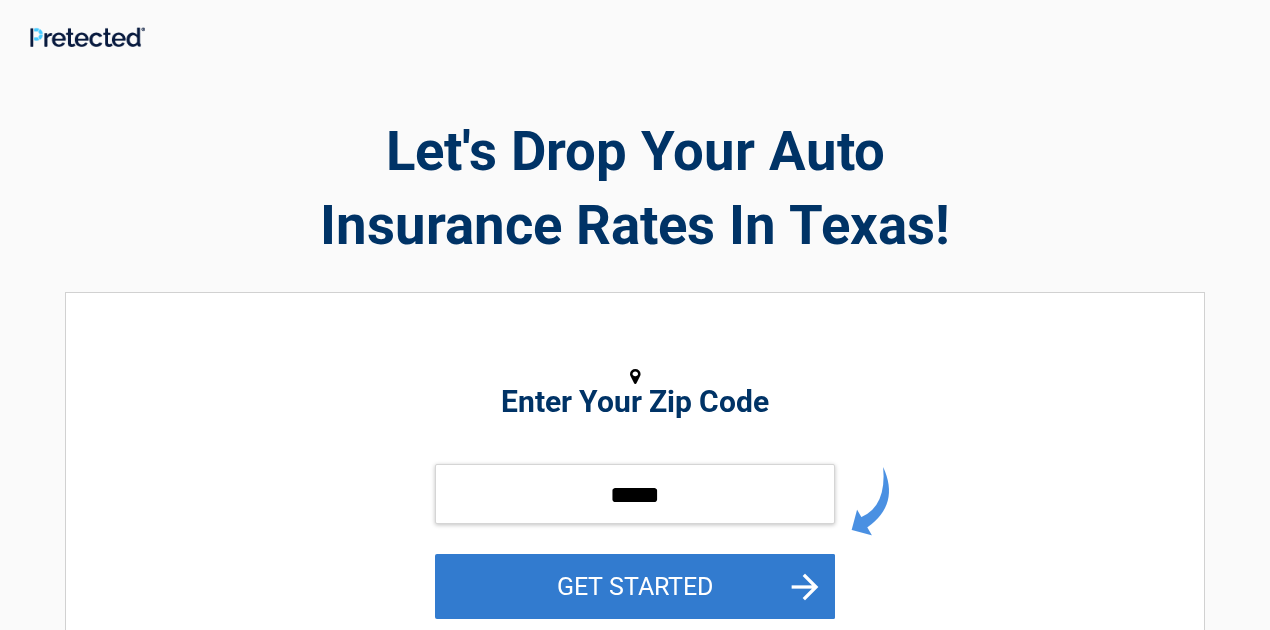 click on "GET STARTED" at bounding box center [635, 586] 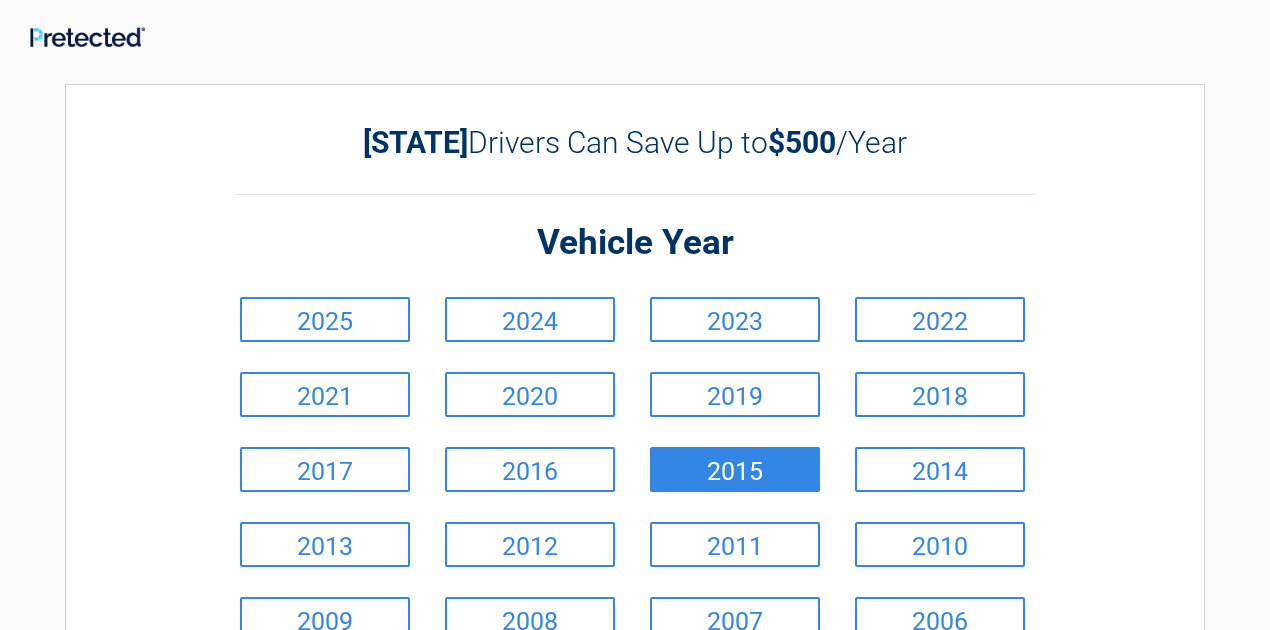 click on "2015" at bounding box center (735, 469) 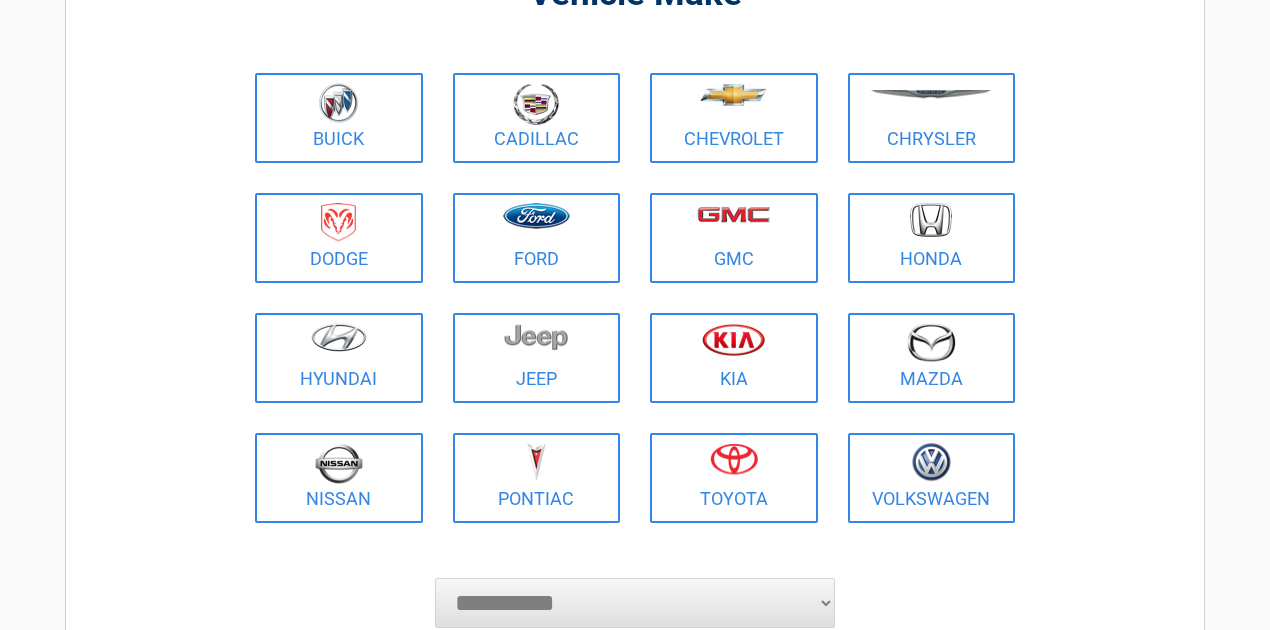 scroll, scrollTop: 200, scrollLeft: 0, axis: vertical 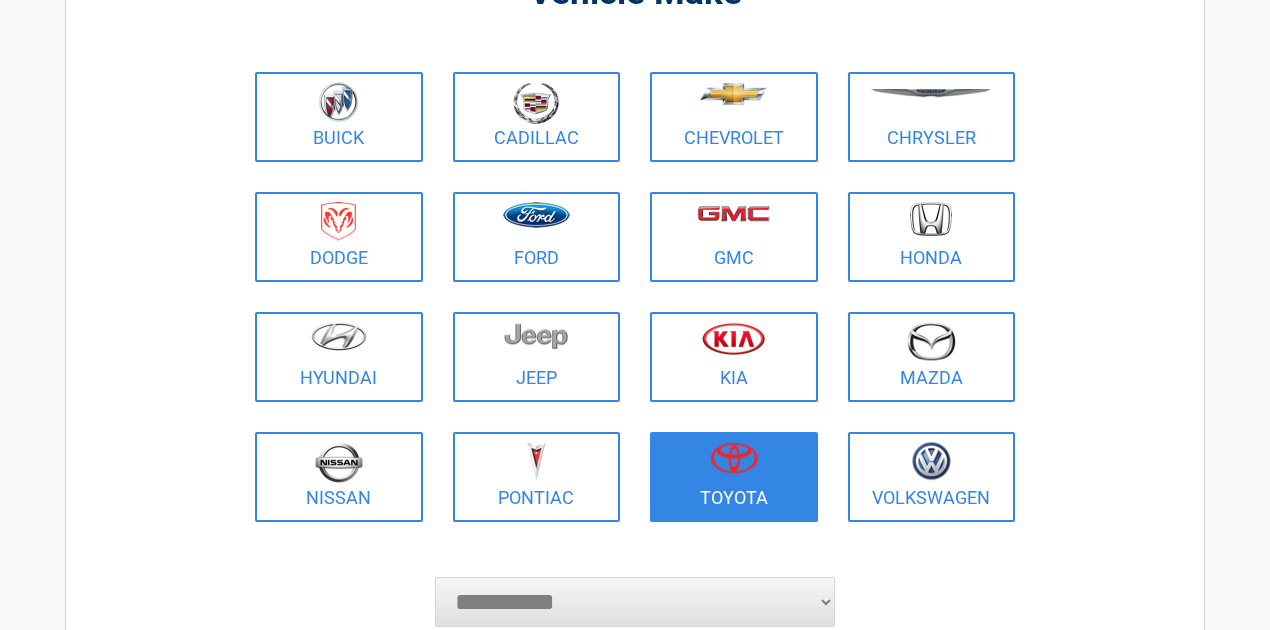 click at bounding box center [734, 464] 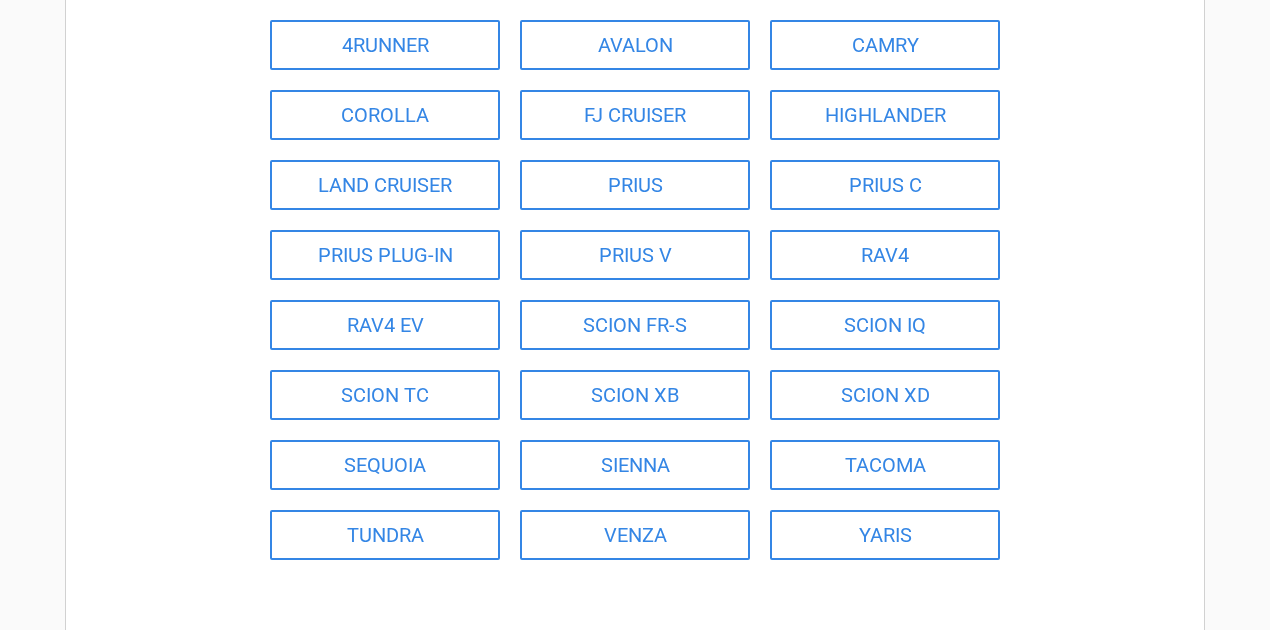 scroll, scrollTop: 266, scrollLeft: 0, axis: vertical 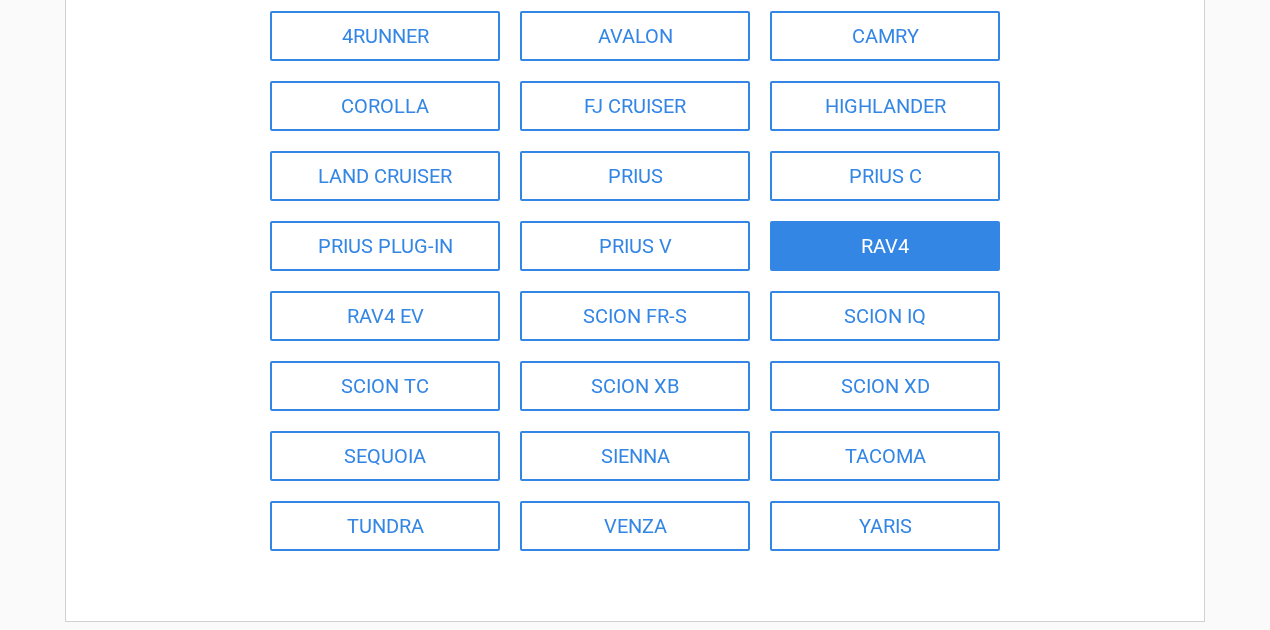 click on "RAV4" at bounding box center [885, 246] 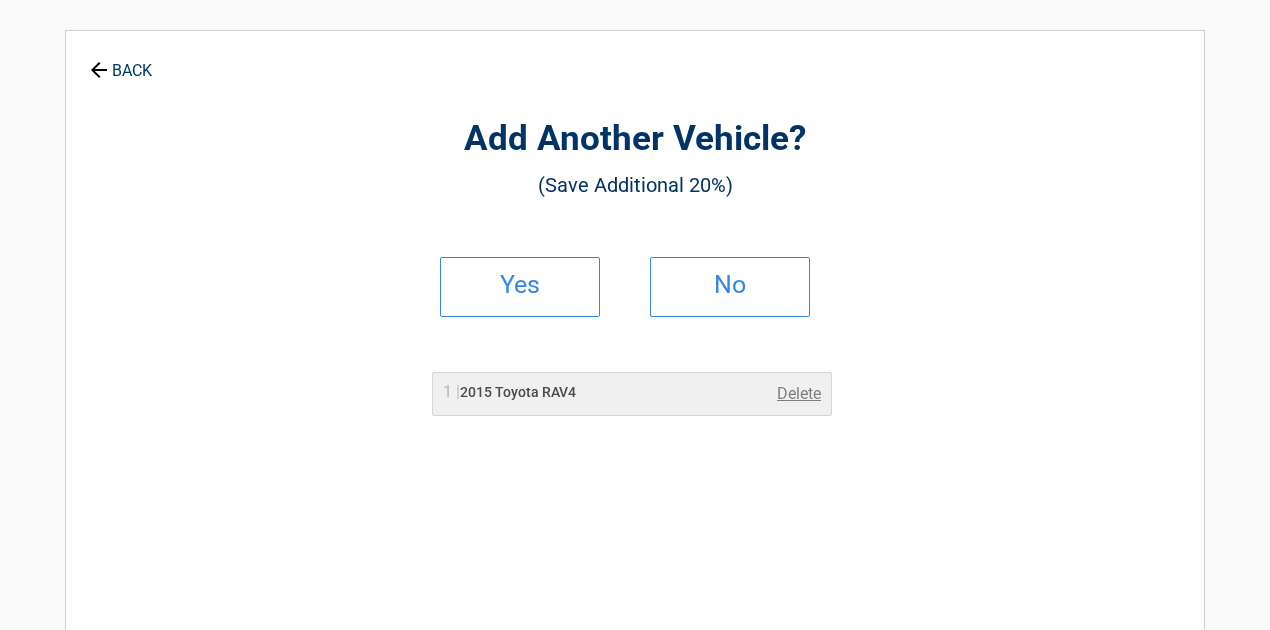 scroll, scrollTop: 0, scrollLeft: 0, axis: both 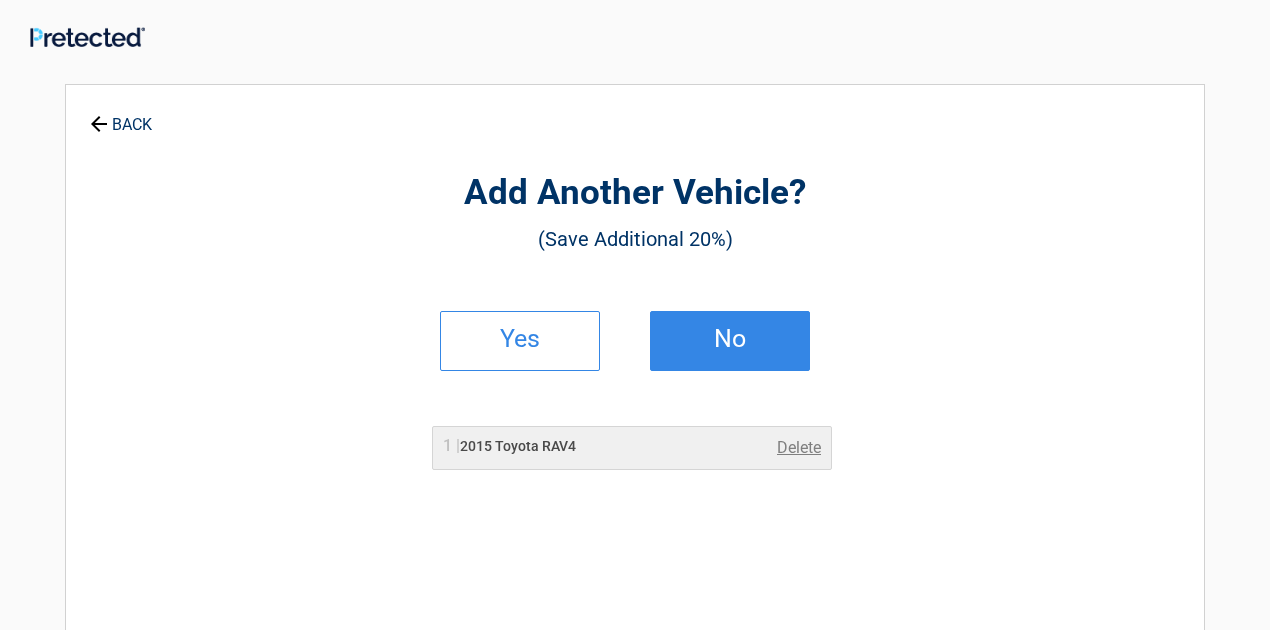 click on "No" at bounding box center (730, 339) 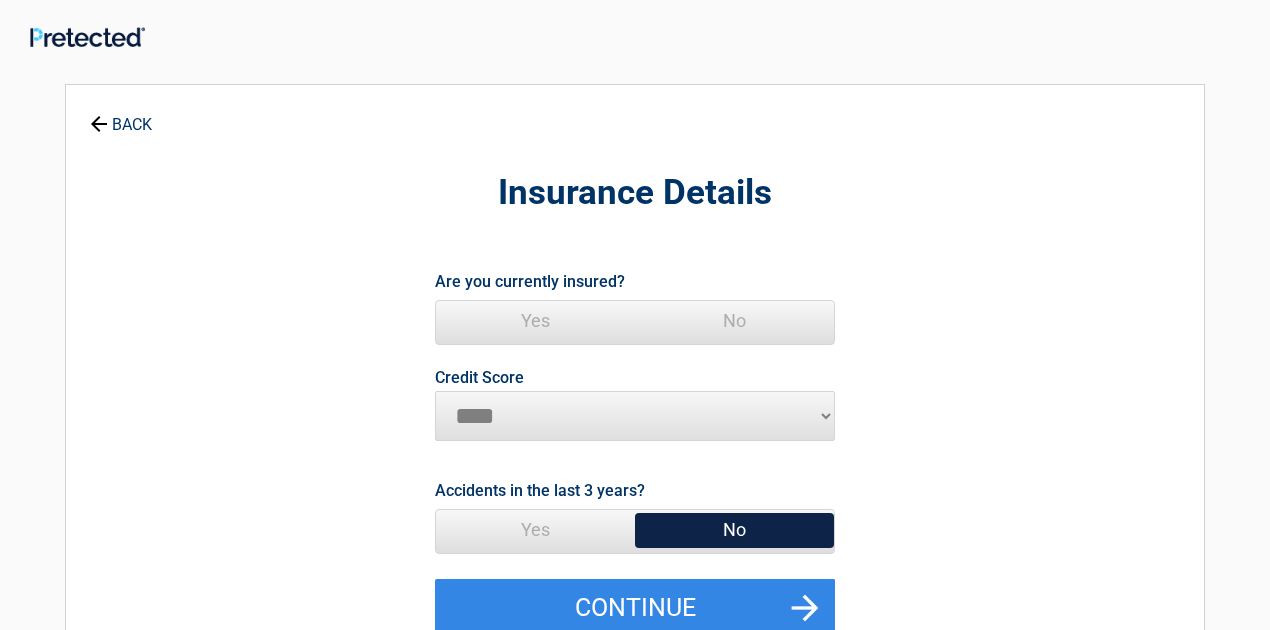 click on "*********
****
*******
****" at bounding box center (635, 416) 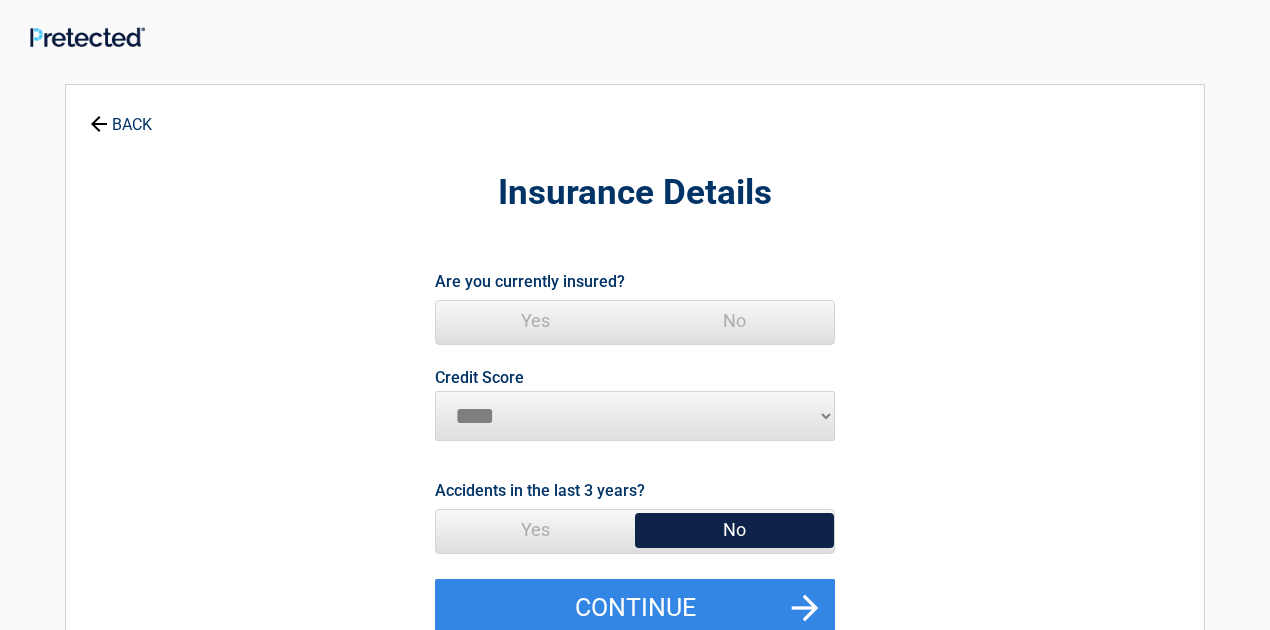 select on "*********" 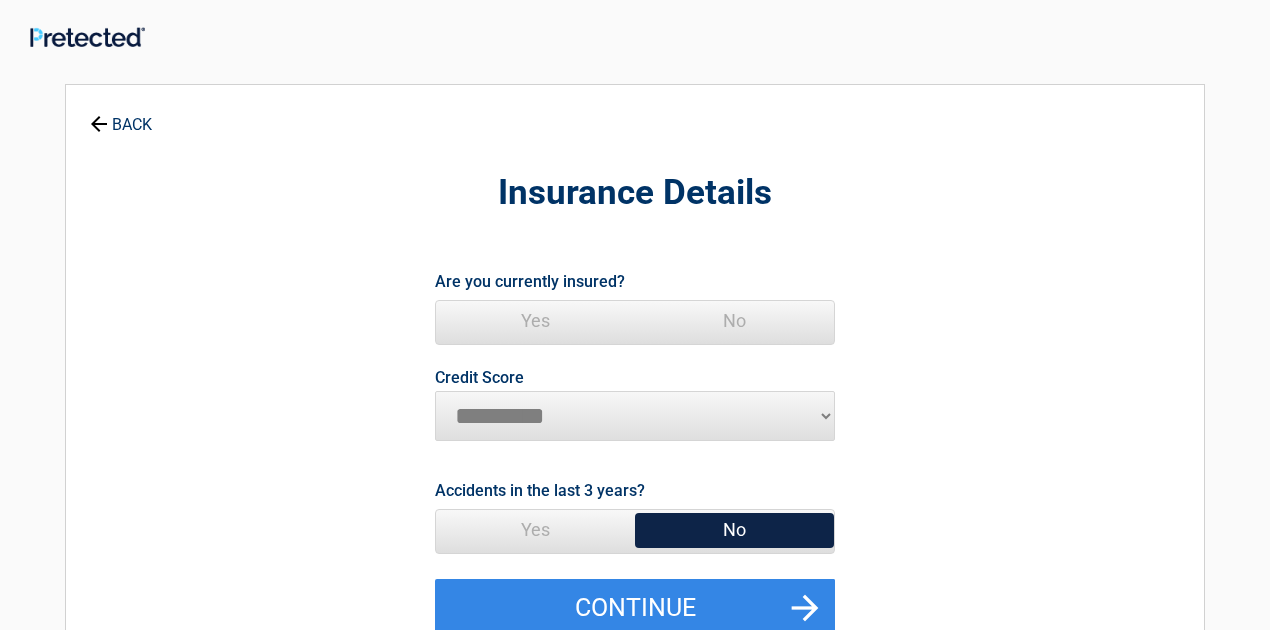 click on "*********
****
*******
****" at bounding box center (635, 416) 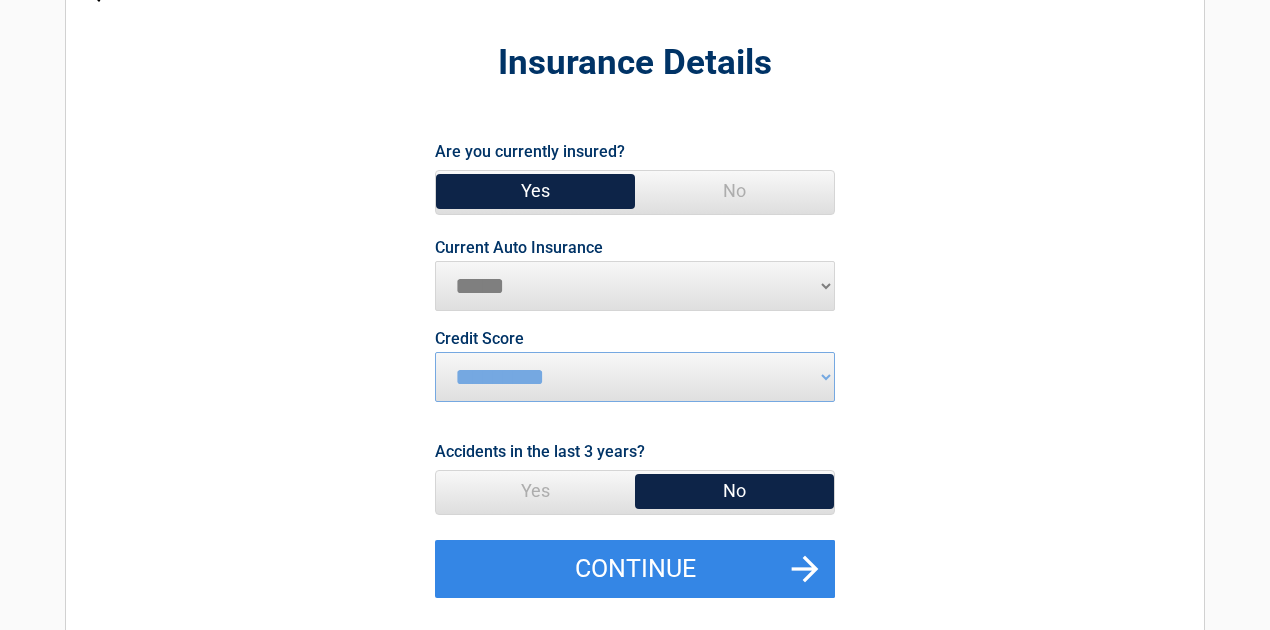 scroll, scrollTop: 133, scrollLeft: 0, axis: vertical 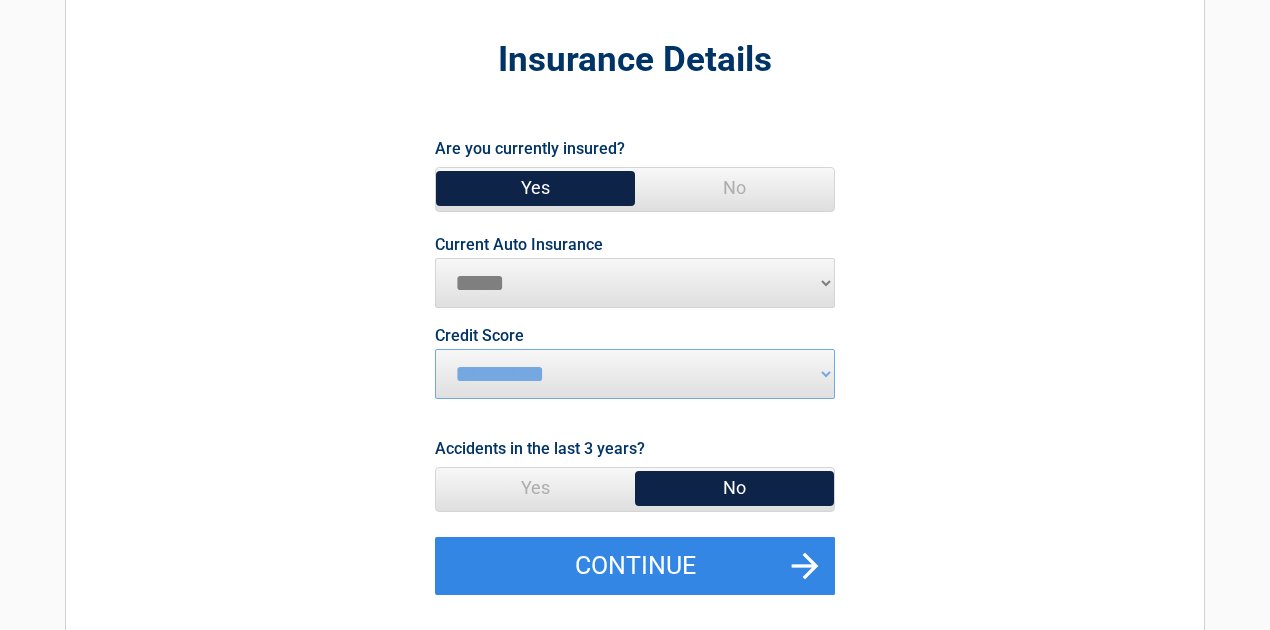 click on "**********" at bounding box center (635, 283) 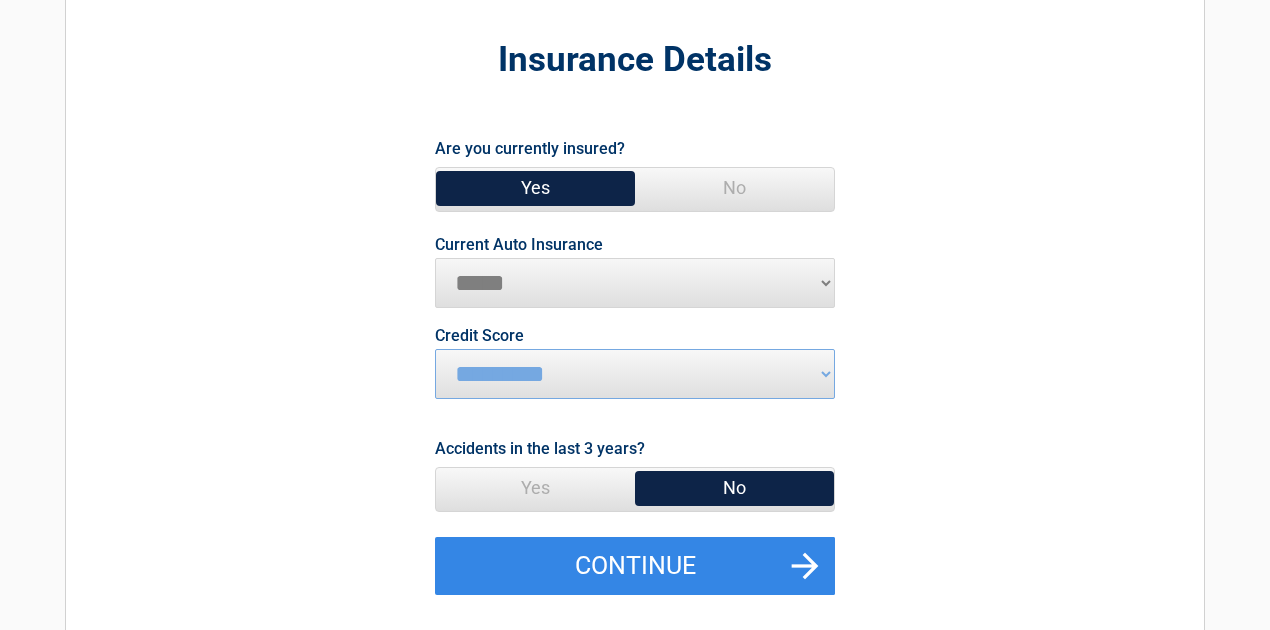 select on "**********" 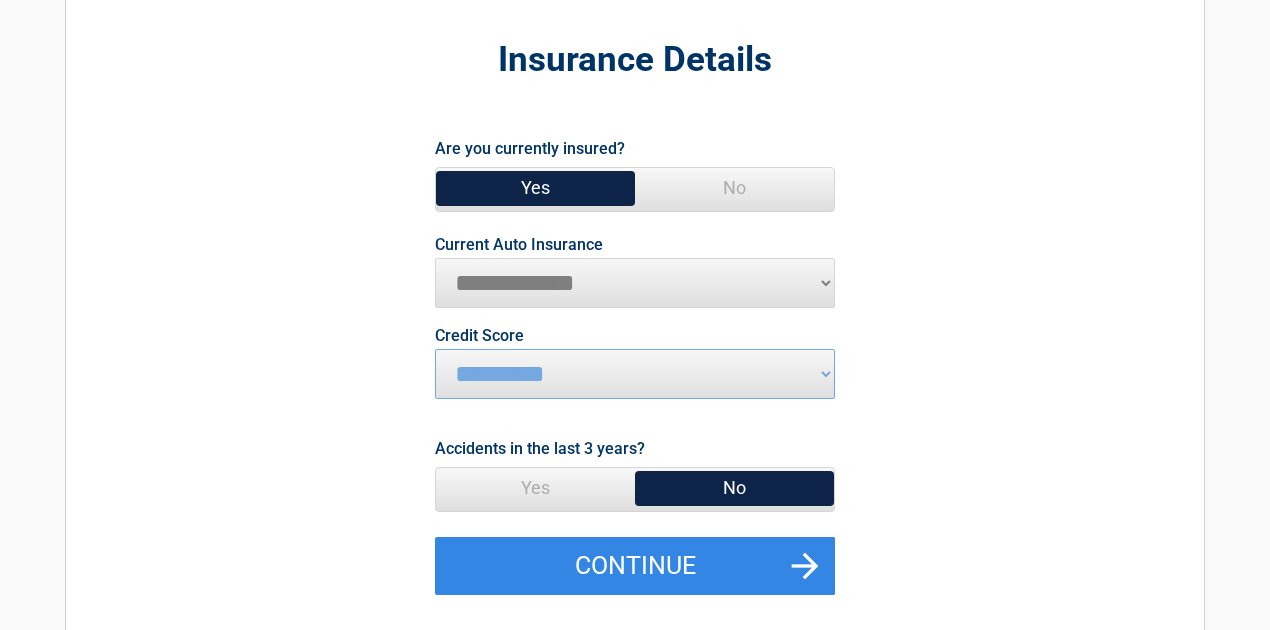 click on "**********" at bounding box center [635, 283] 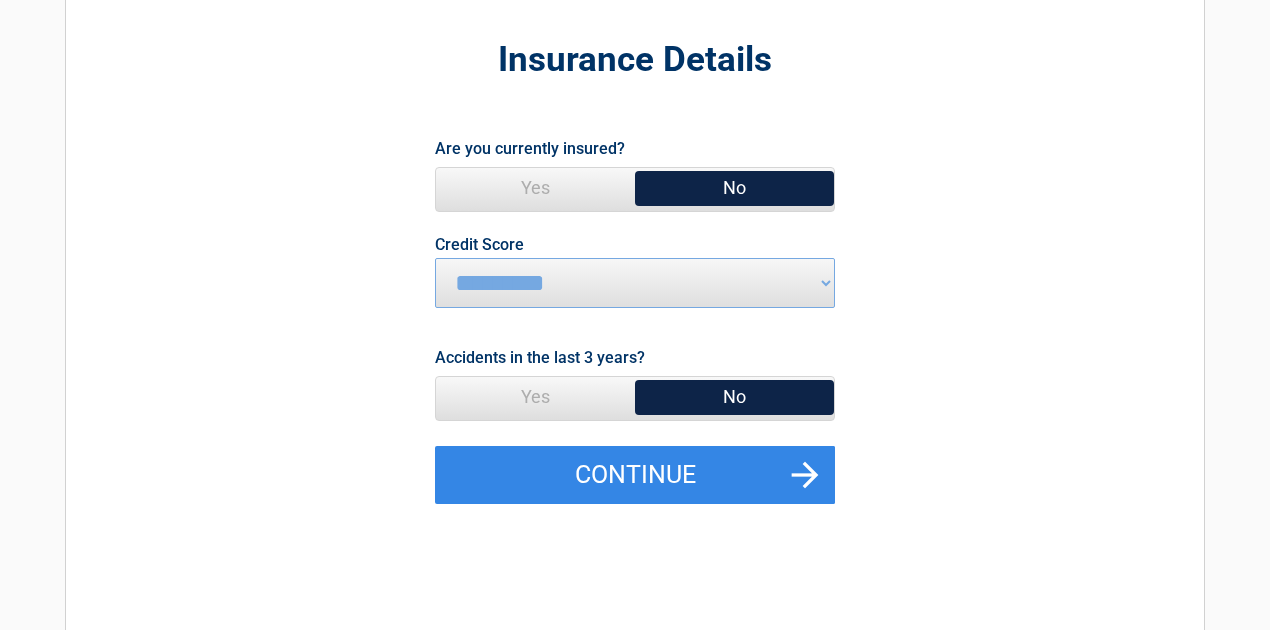click on "Yes" at bounding box center (535, 397) 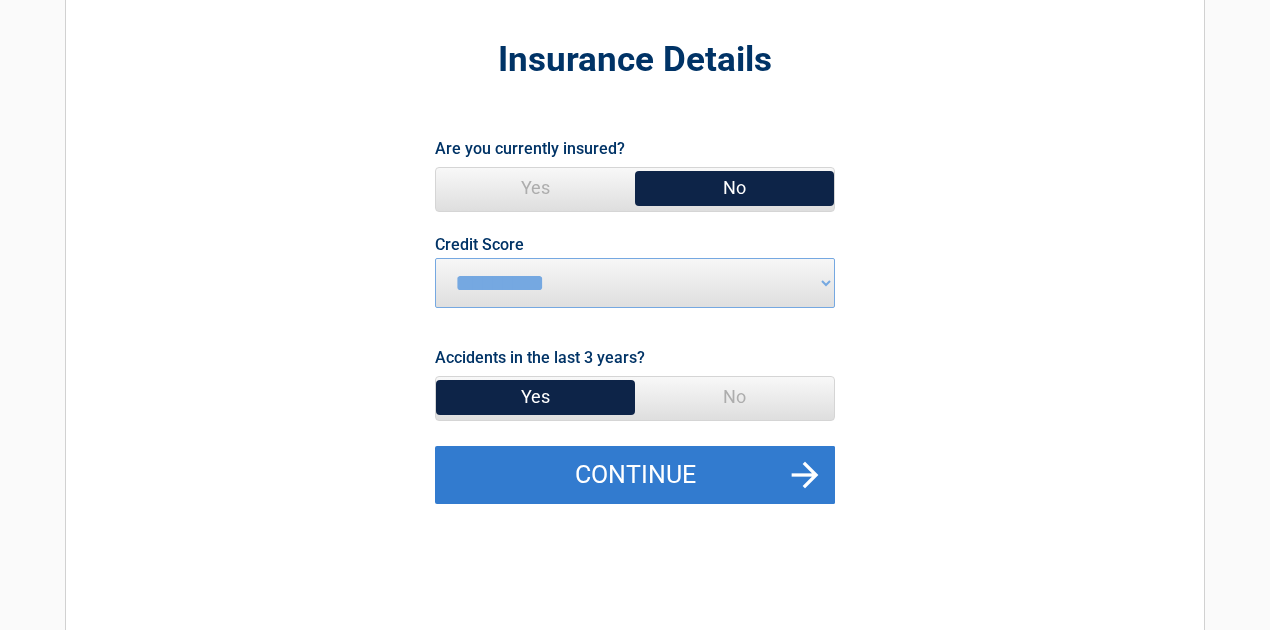 click on "Continue" at bounding box center (635, 475) 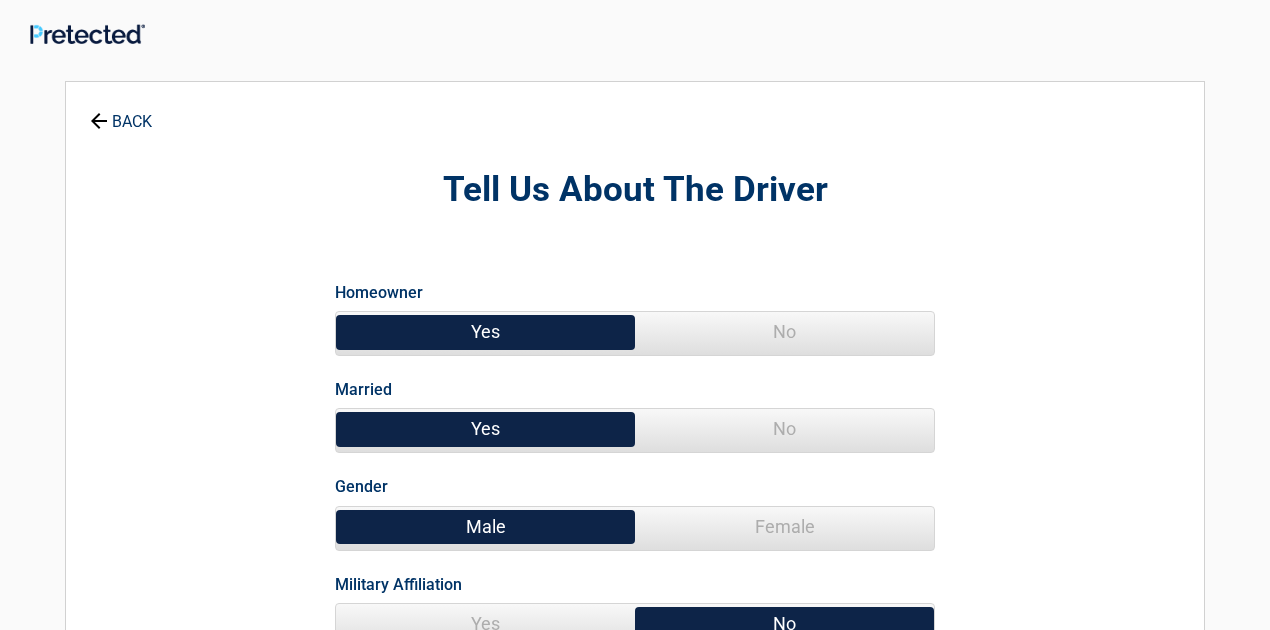 scroll, scrollTop: 0, scrollLeft: 0, axis: both 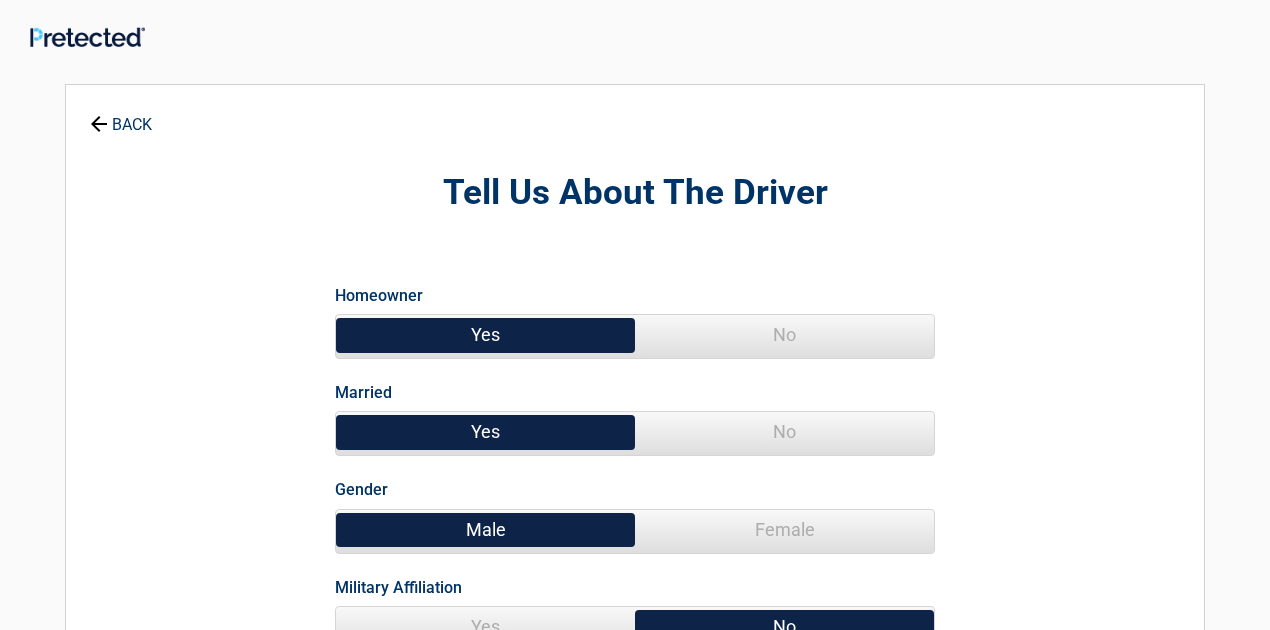 click on "No" at bounding box center (784, 335) 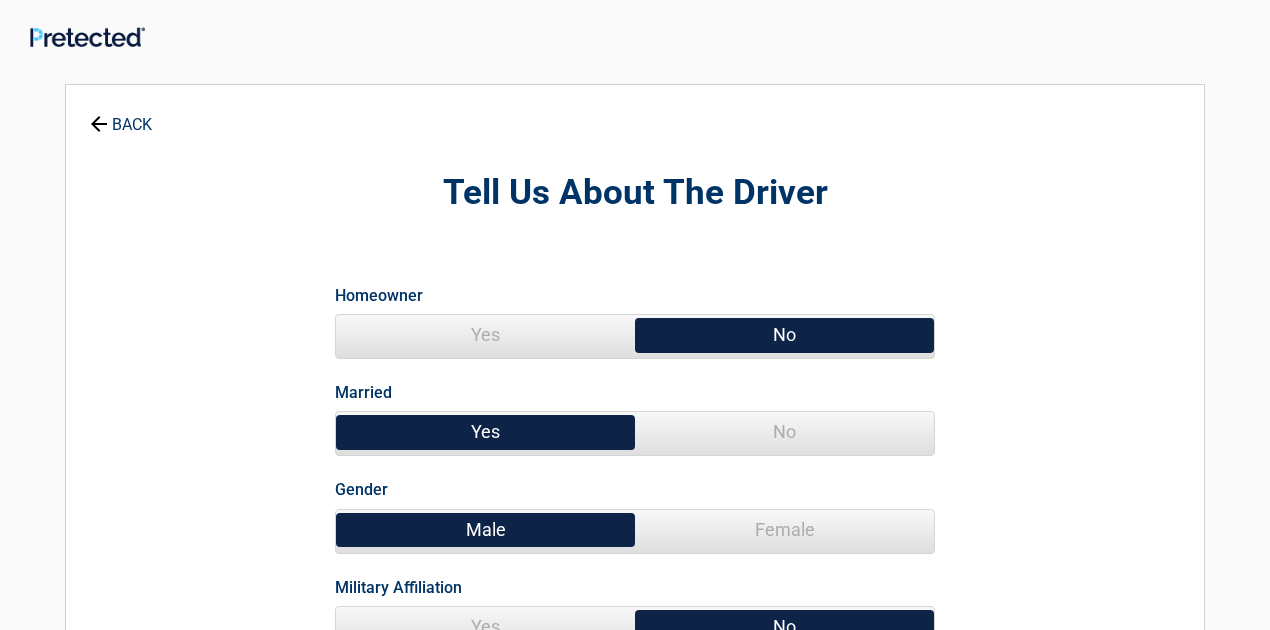 click on "No" at bounding box center (784, 432) 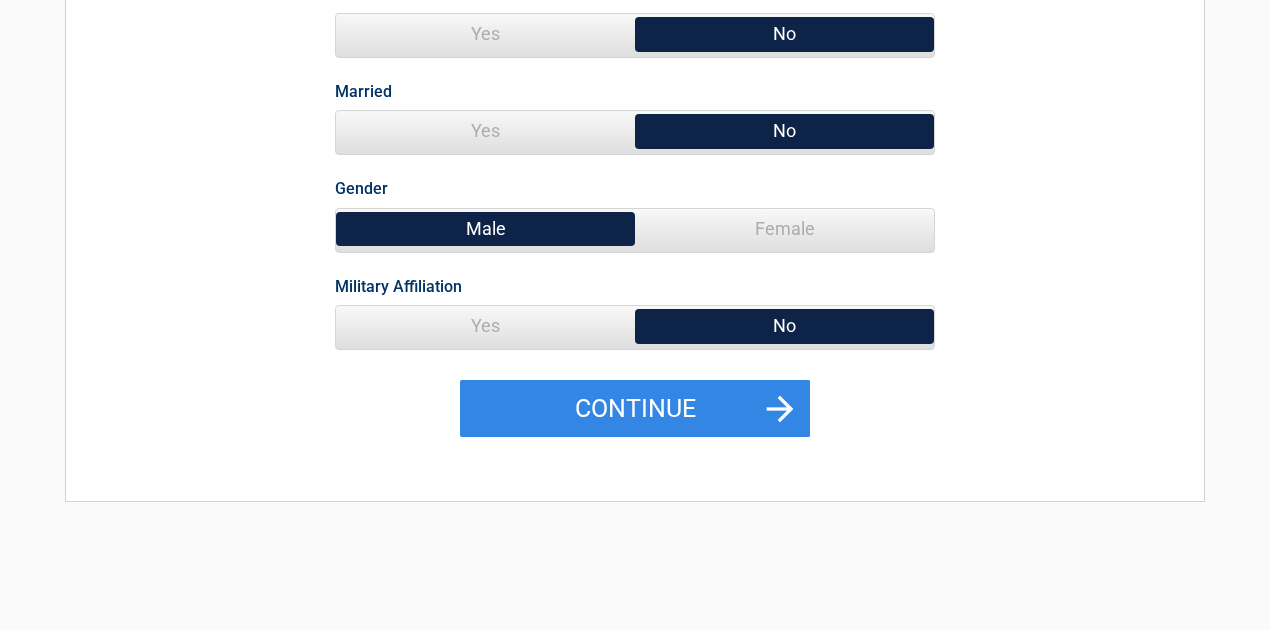 scroll, scrollTop: 333, scrollLeft: 0, axis: vertical 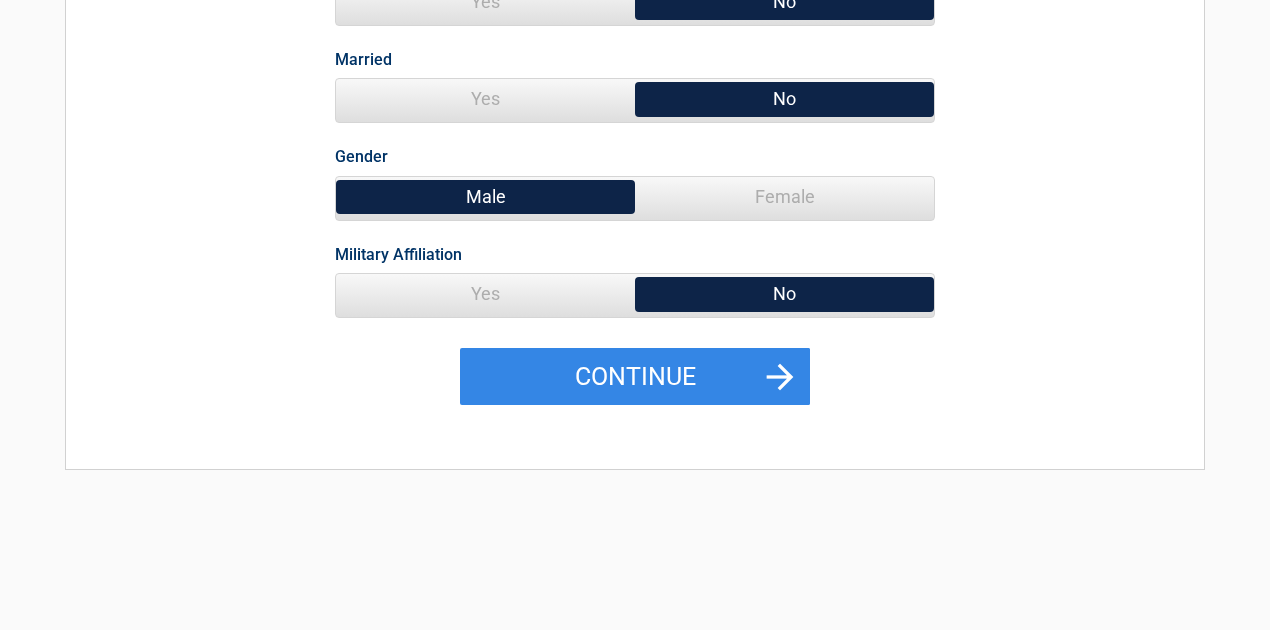 click on "Yes" at bounding box center [485, 294] 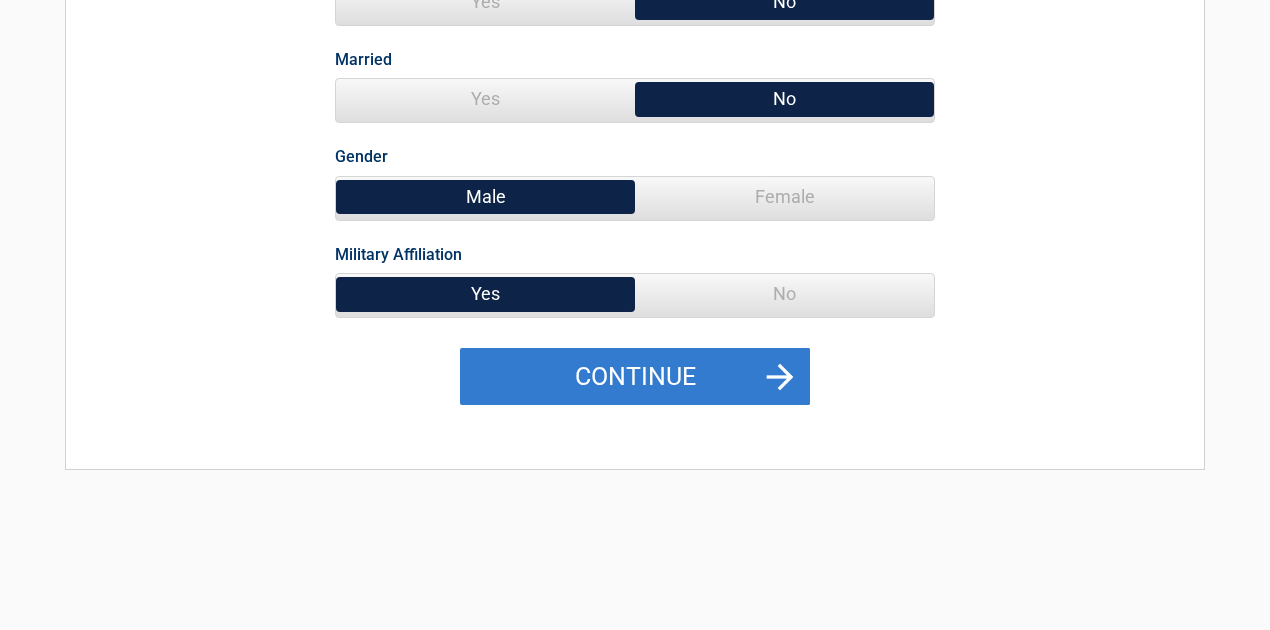 click on "Continue" at bounding box center [635, 377] 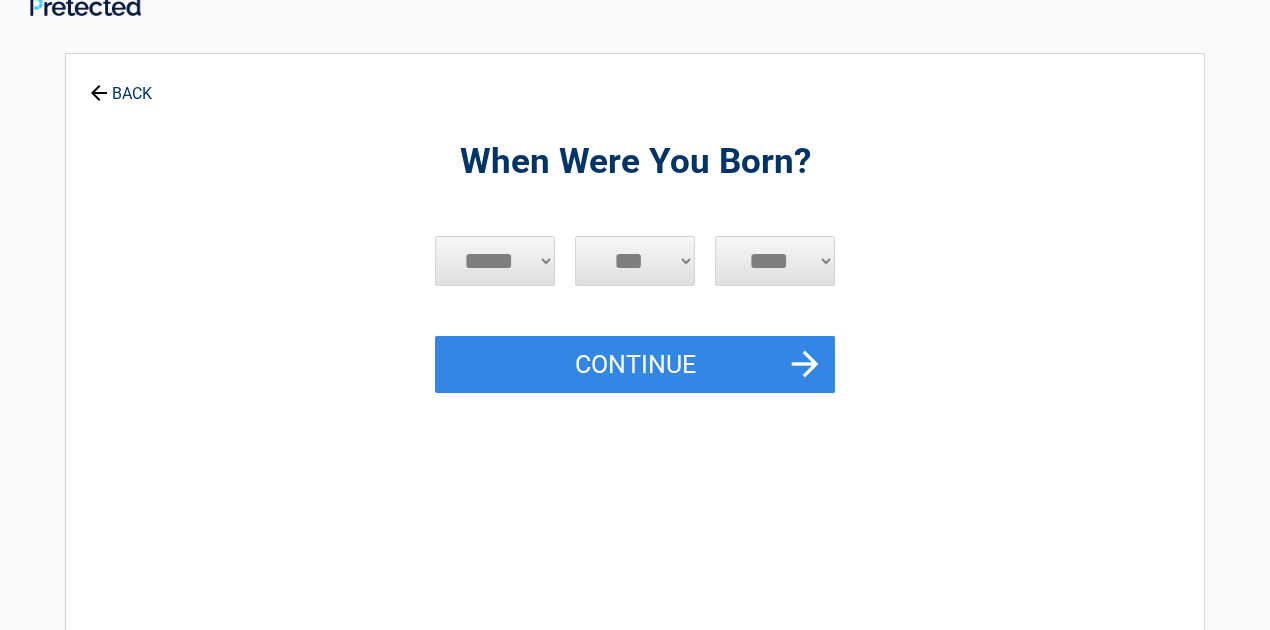 scroll, scrollTop: 0, scrollLeft: 0, axis: both 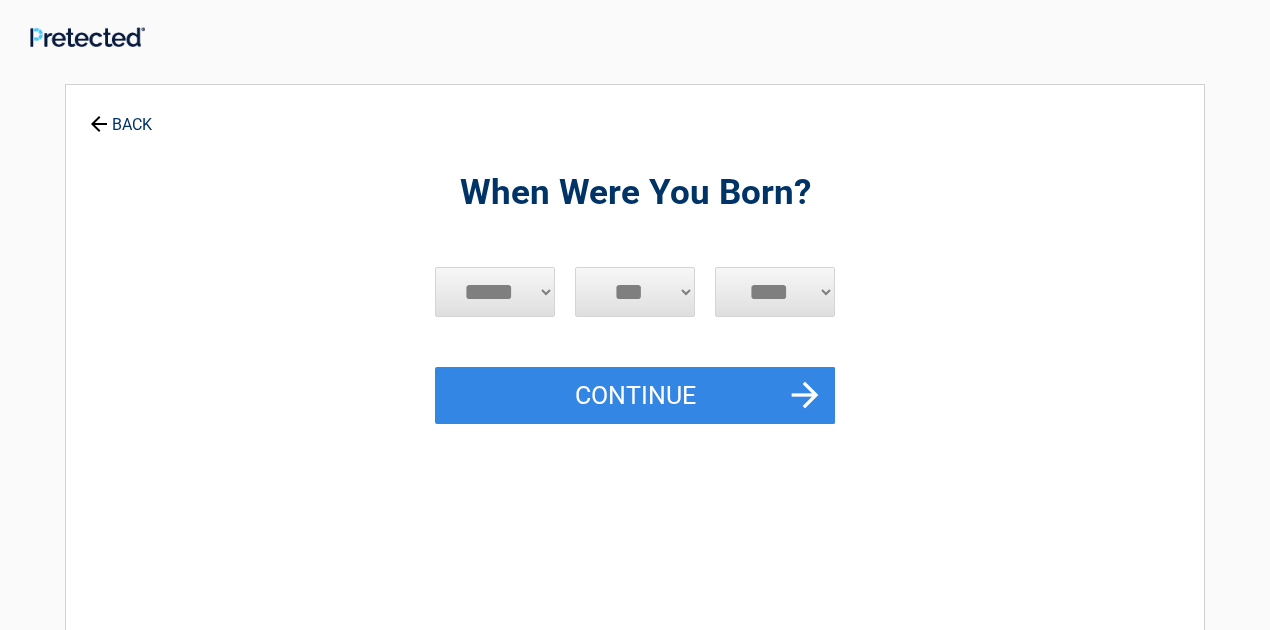 click on "*****
***
***
***
***
***
***
***
***
***
***
***
***" at bounding box center [495, 292] 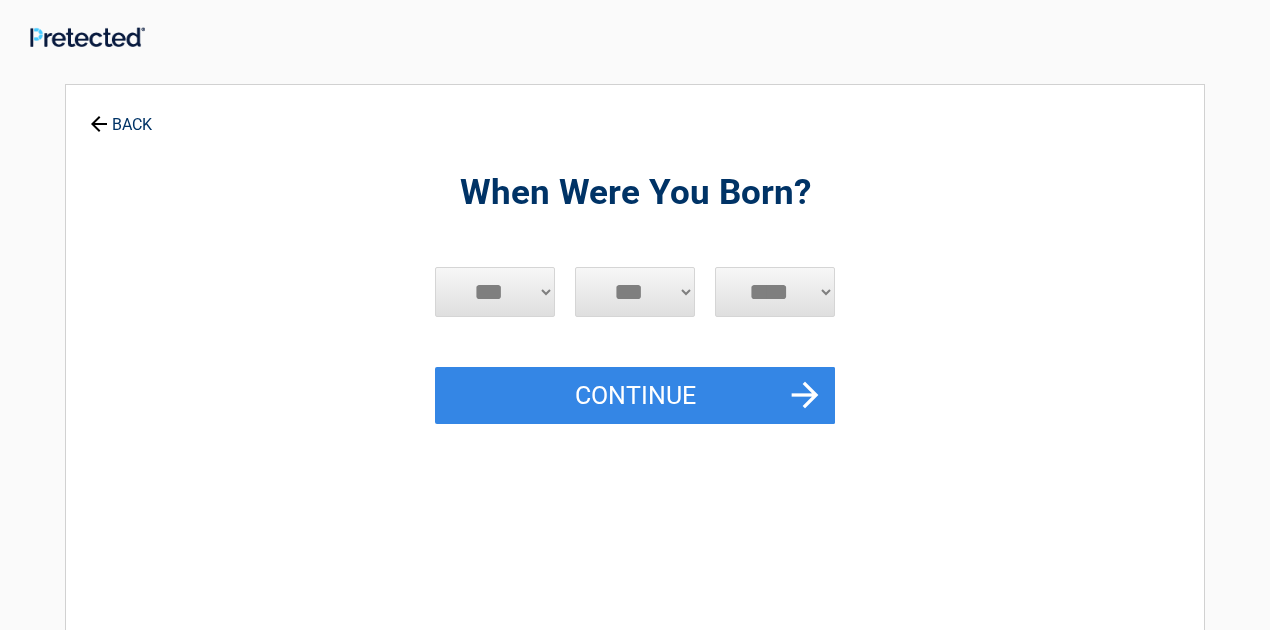 click on "*****
***
***
***
***
***
***
***
***
***
***
***
***" at bounding box center (495, 292) 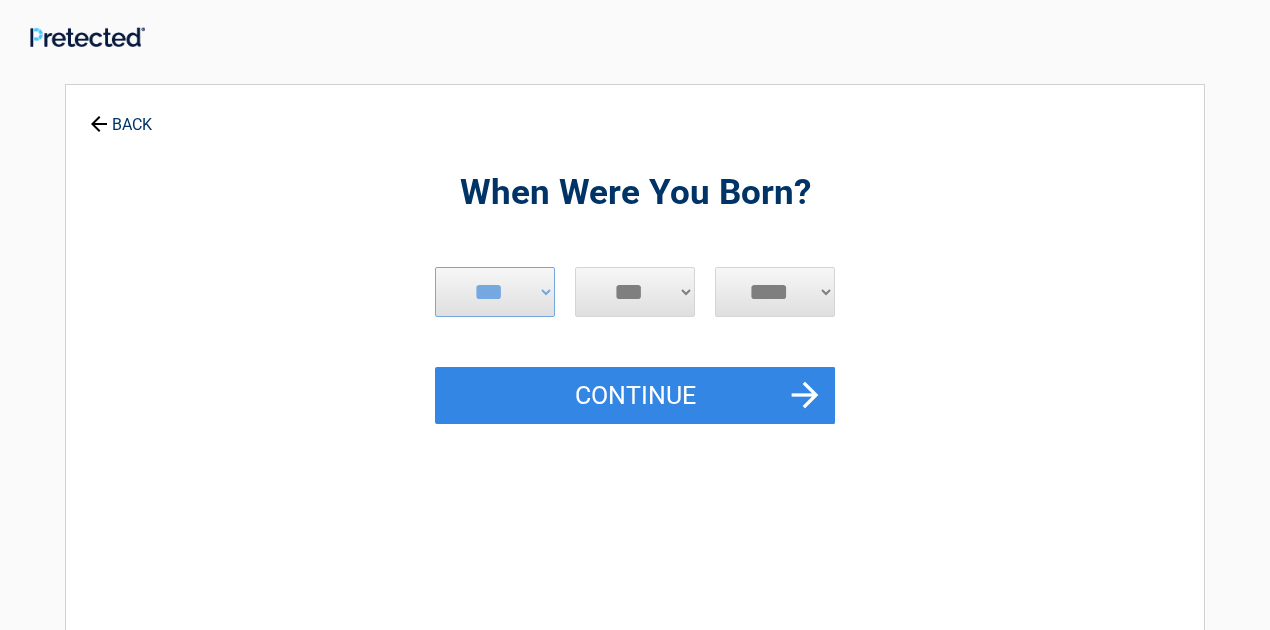 click on "*** * * * * * * * * * ** ** ** ** ** ** ** ** ** ** ** ** ** ** ** ** ** ** ** ** ** **" at bounding box center [635, 292] 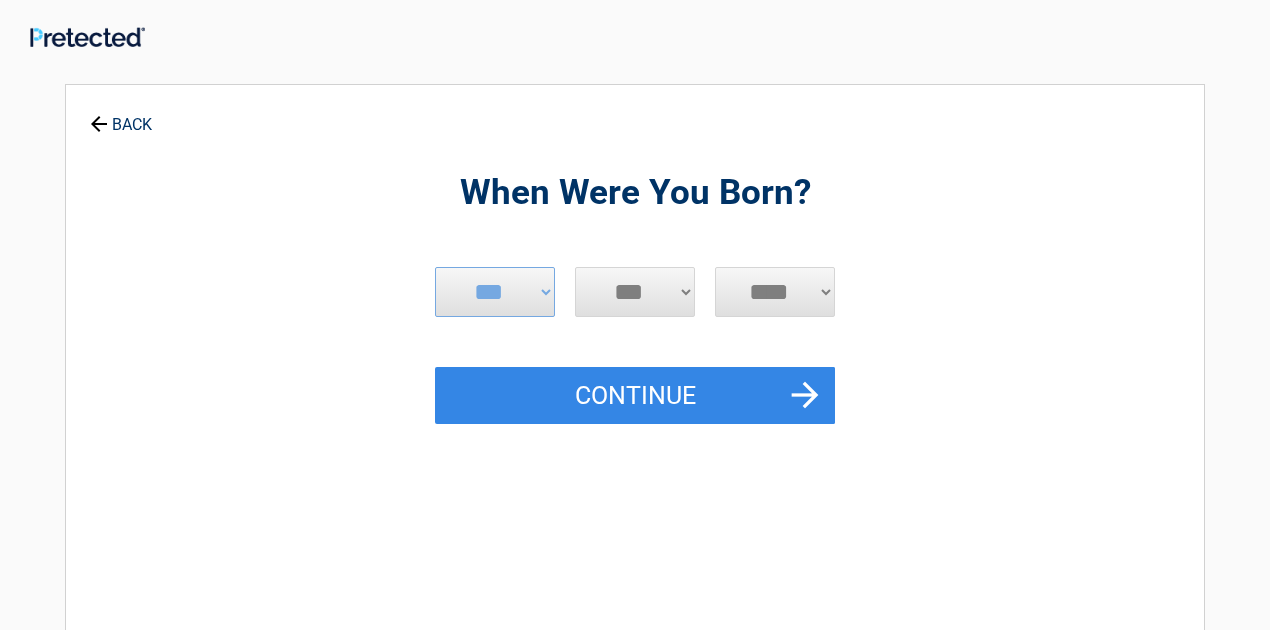select on "*" 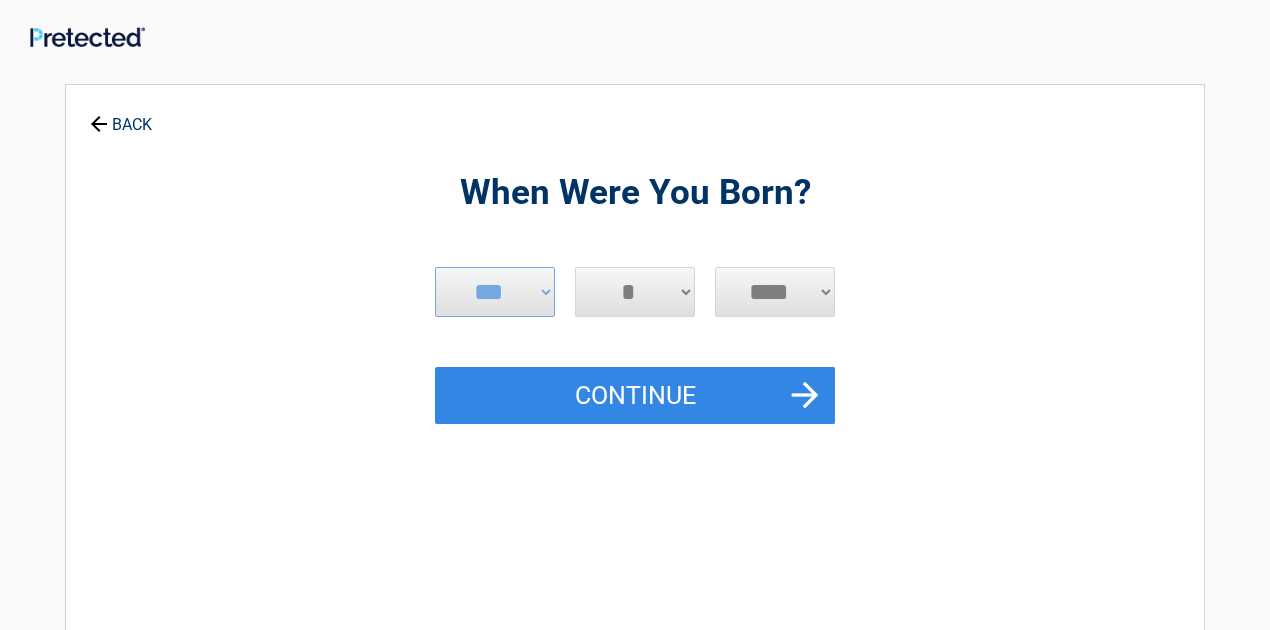 click on "*** * * * * * * * * * ** ** ** ** ** ** ** ** ** ** ** ** ** ** ** ** ** ** ** ** ** **" at bounding box center [635, 292] 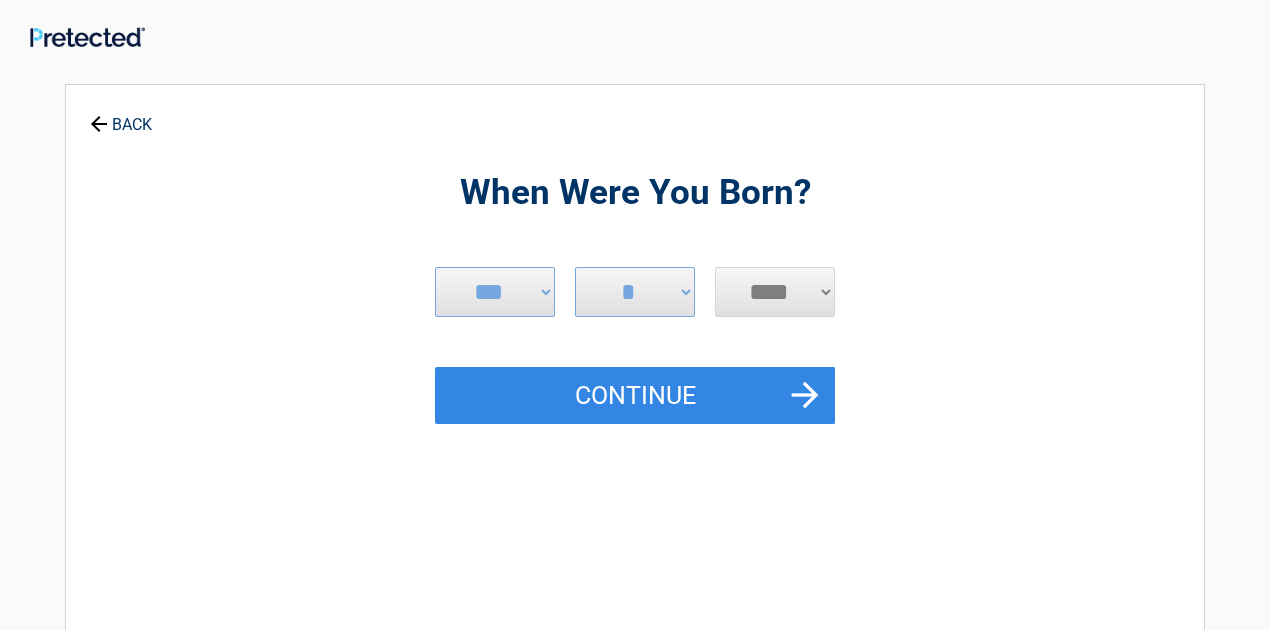 click on "****
****
****
****
****
****
****
****
****
****
****
****
****
****
****
****
****
****
****
****
****
****
****
****
****
****
****
****
****
****
****
****
****
****
****
****
****
****
****
****
****
****
****
****
****
****
****
****
****
****
****
****
****
****
****
****
****
****
****
****
****
****
****
****" at bounding box center (775, 292) 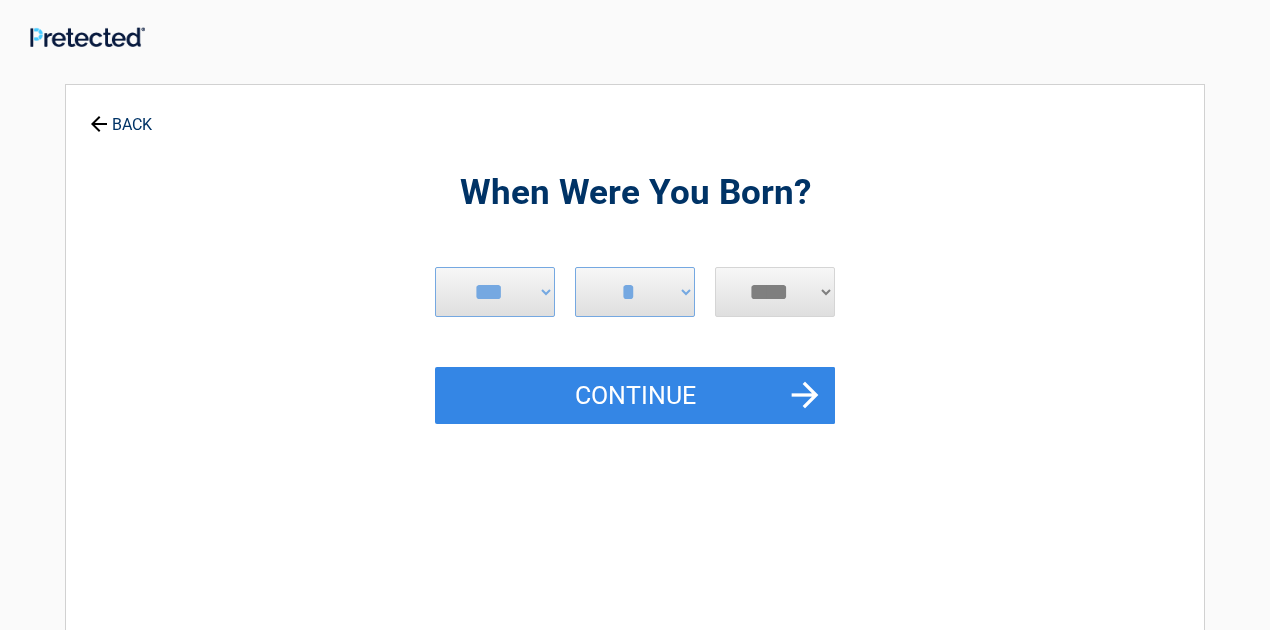 select on "****" 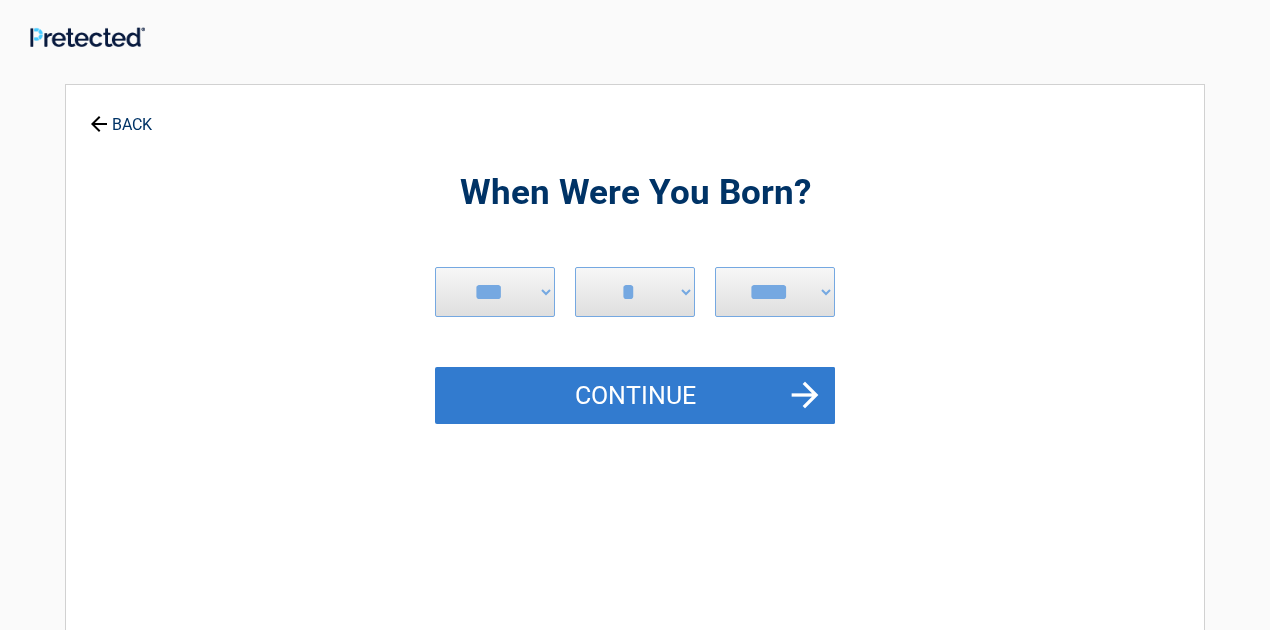 click on "Continue" at bounding box center [635, 396] 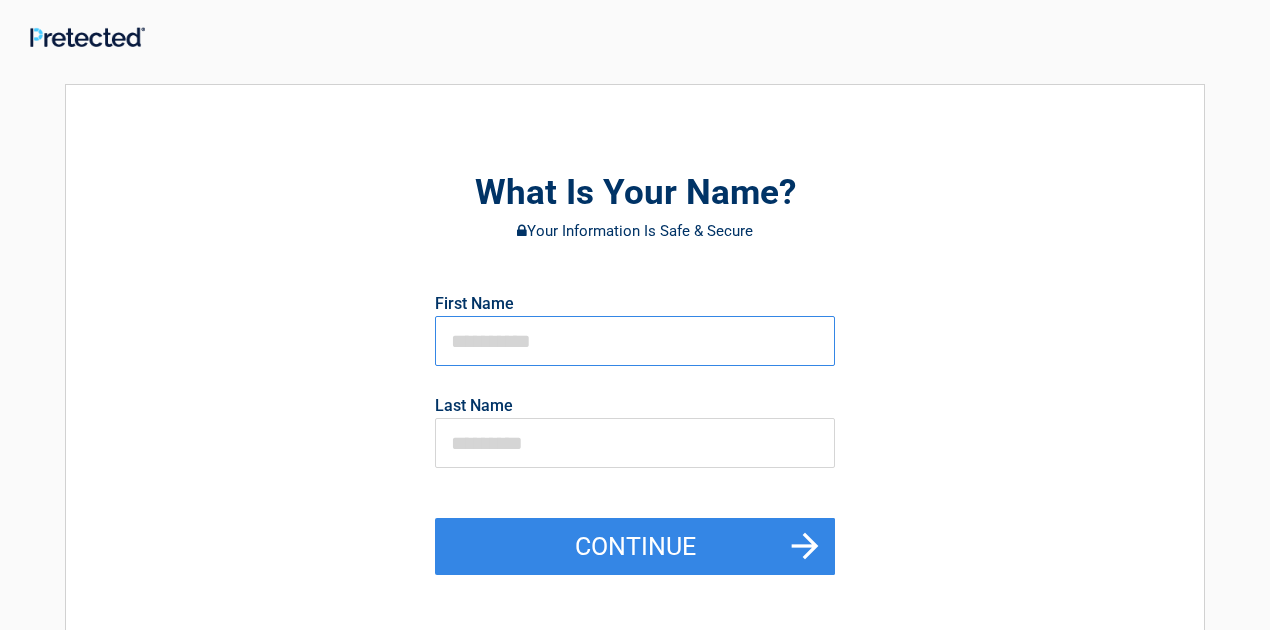 click at bounding box center (635, 341) 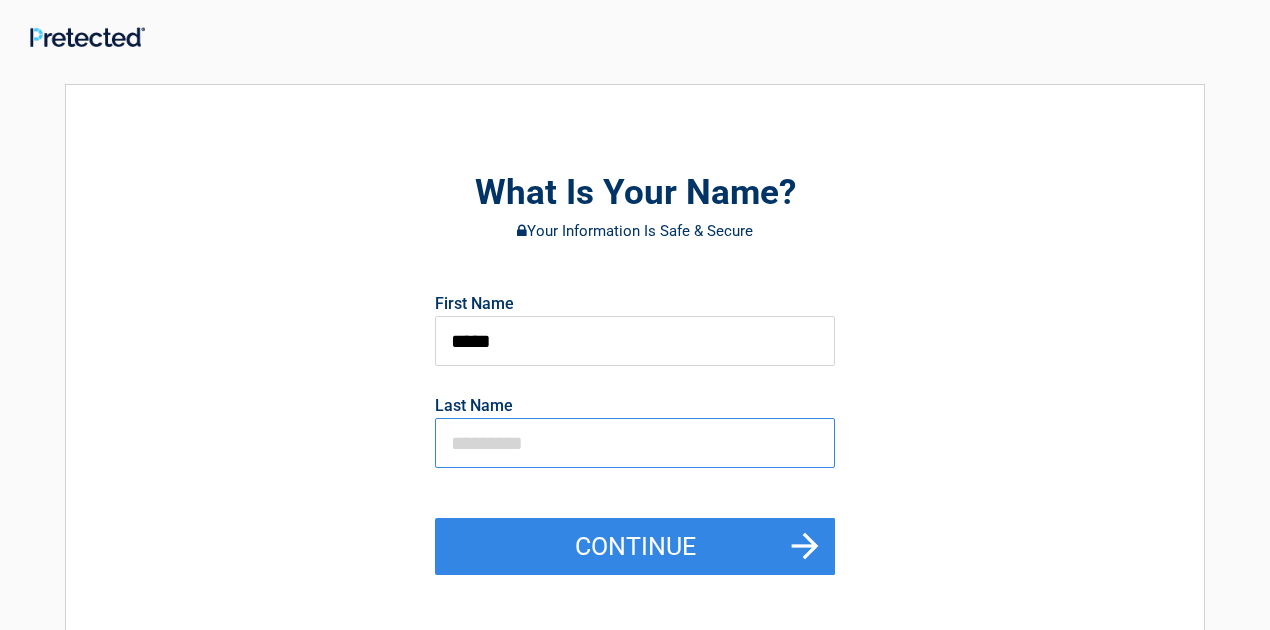 type on "********" 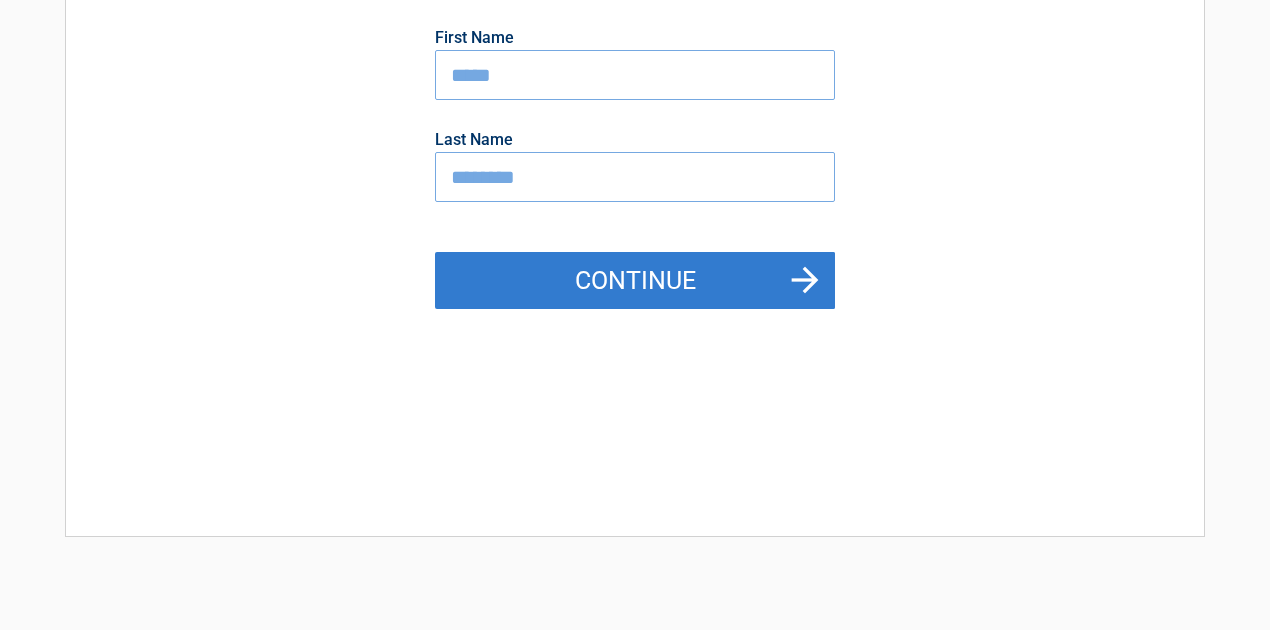 drag, startPoint x: 690, startPoint y: 270, endPoint x: 705, endPoint y: 278, distance: 17 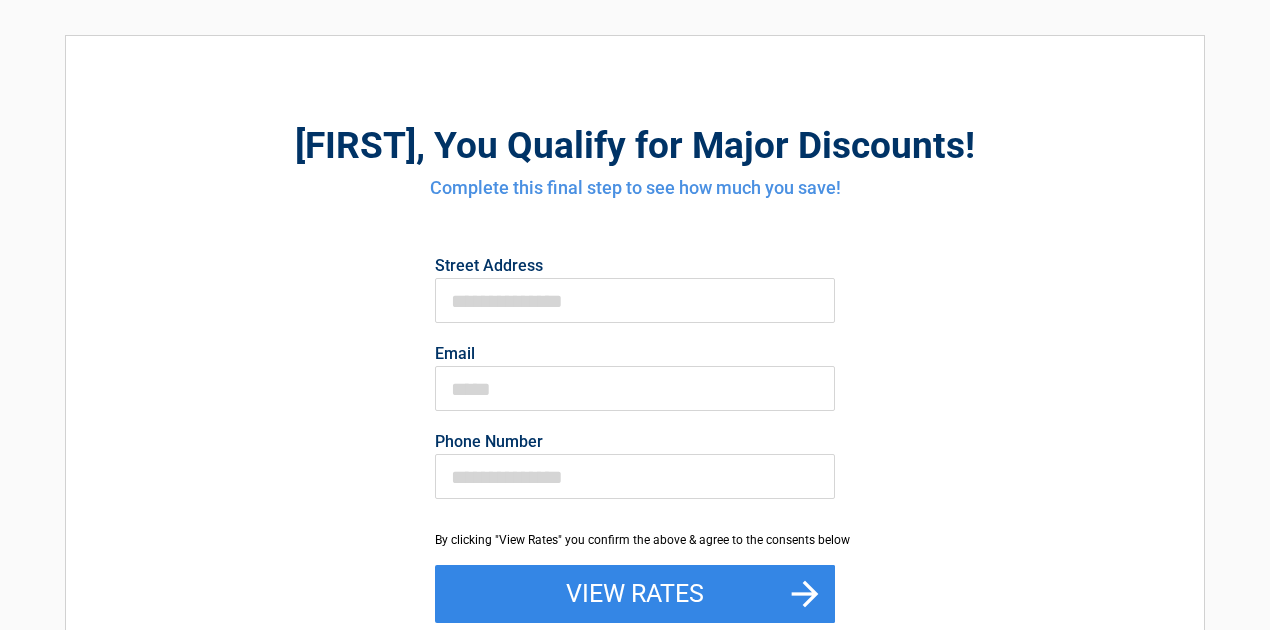 scroll, scrollTop: 0, scrollLeft: 0, axis: both 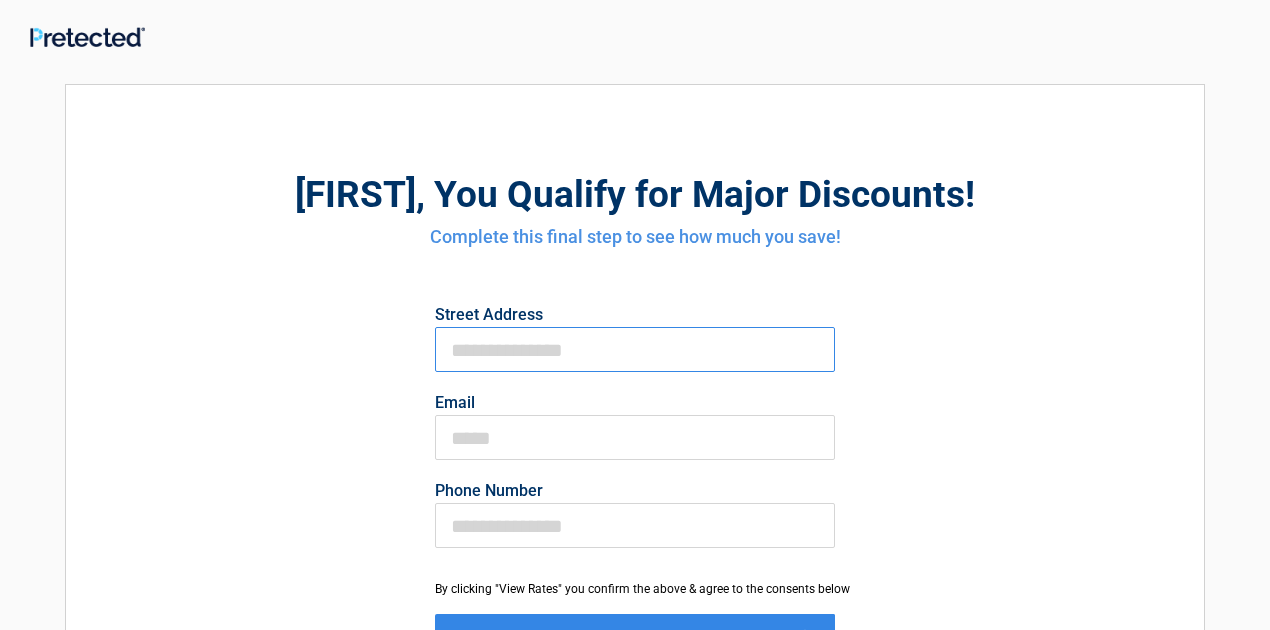 click on "First Name" at bounding box center [635, 349] 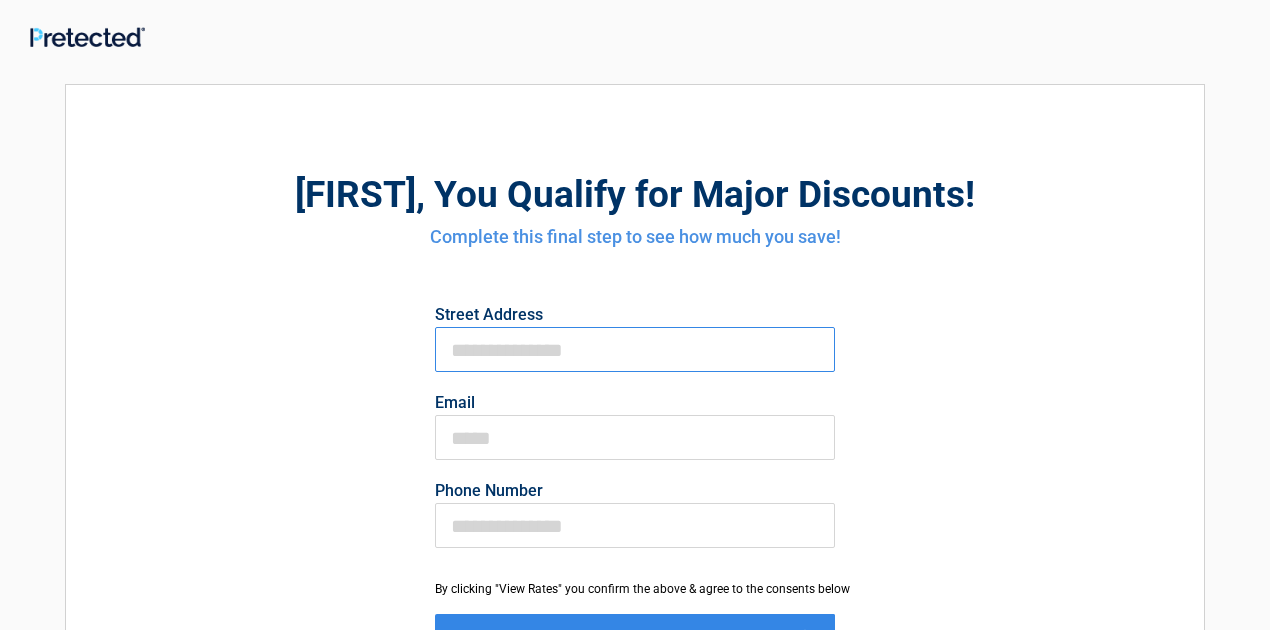 type on "**********" 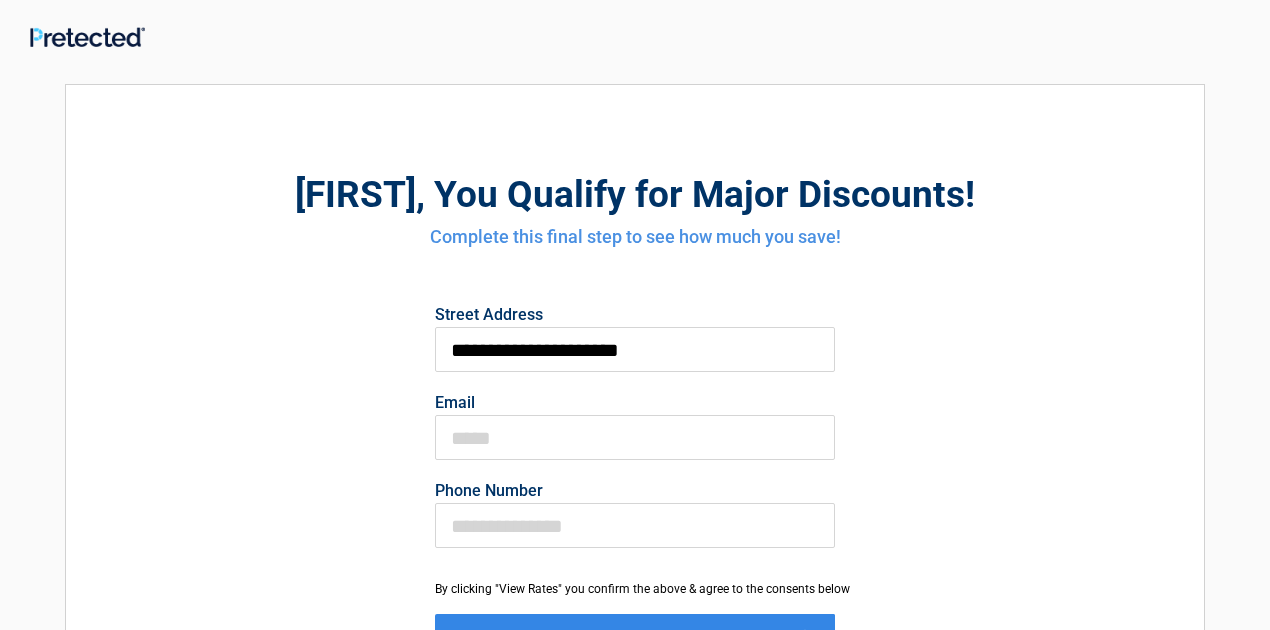 type on "**********" 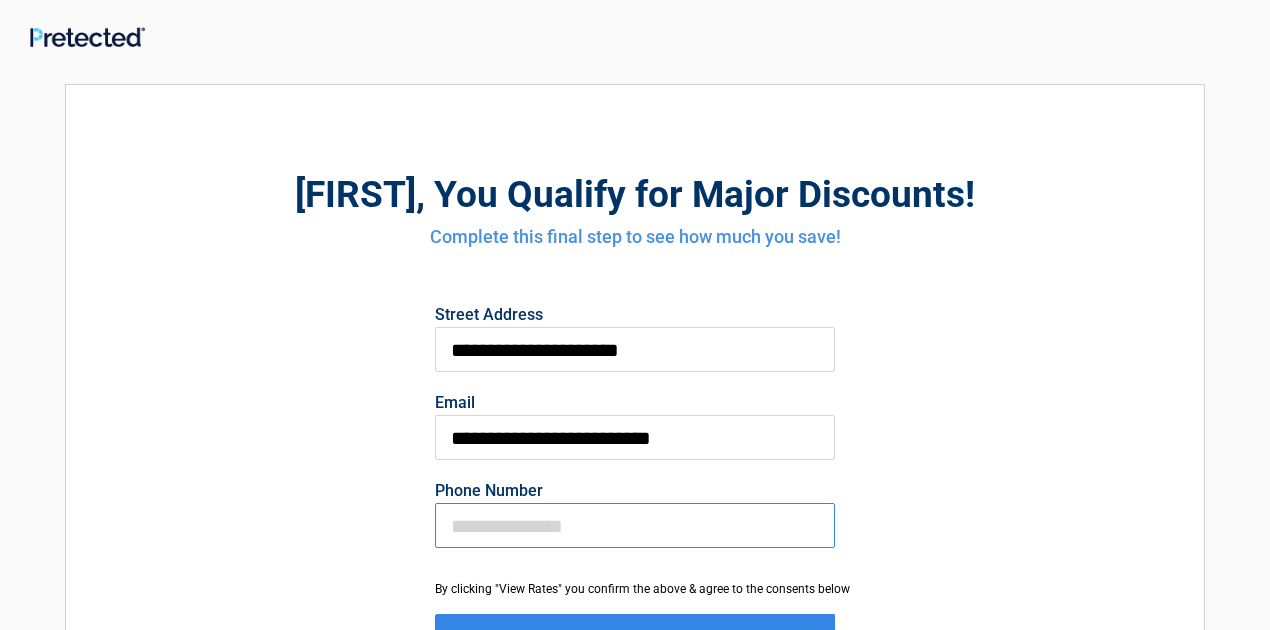 type on "**********" 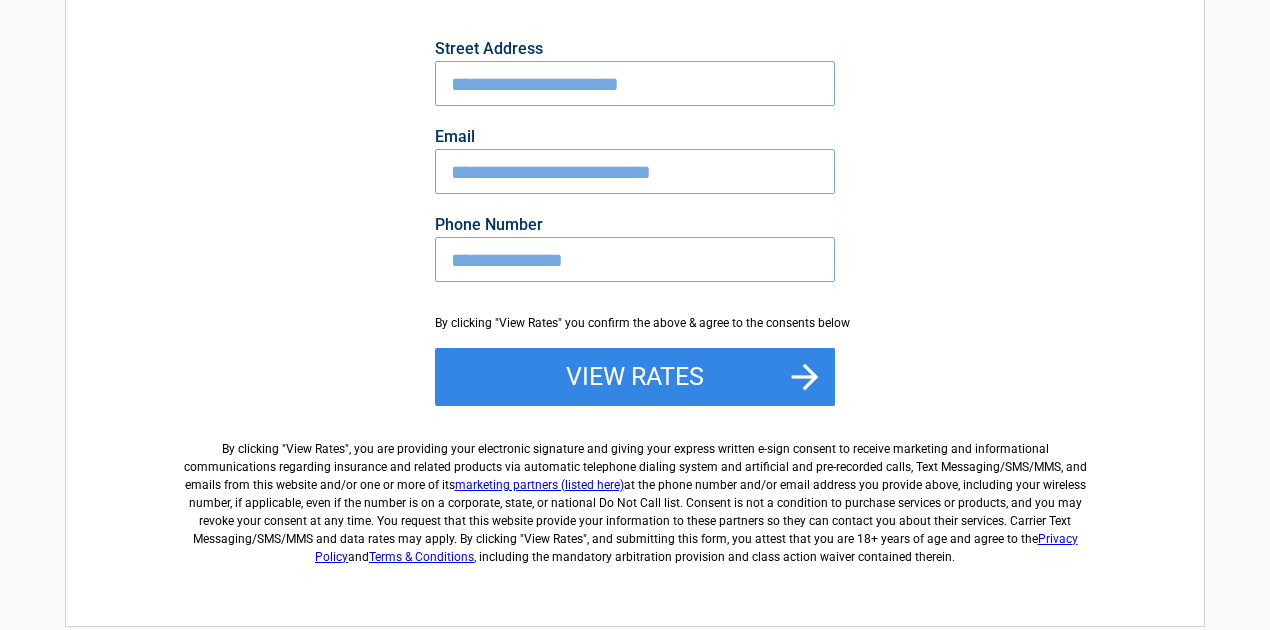 scroll, scrollTop: 333, scrollLeft: 0, axis: vertical 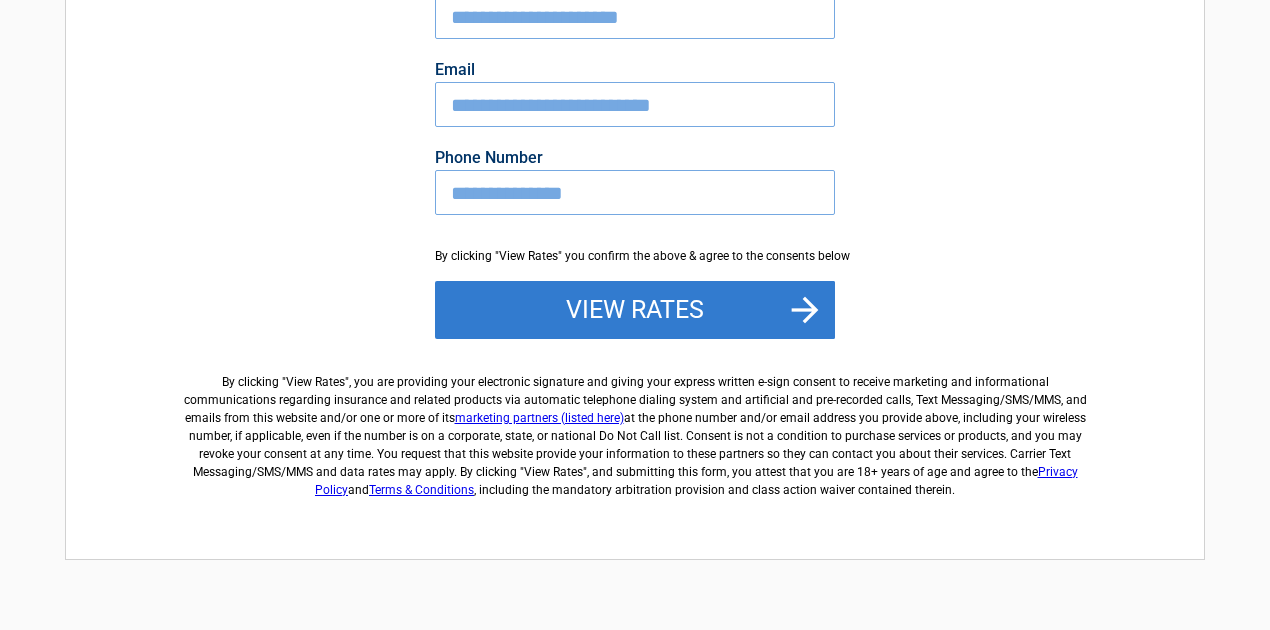 click on "View Rates" at bounding box center [635, 310] 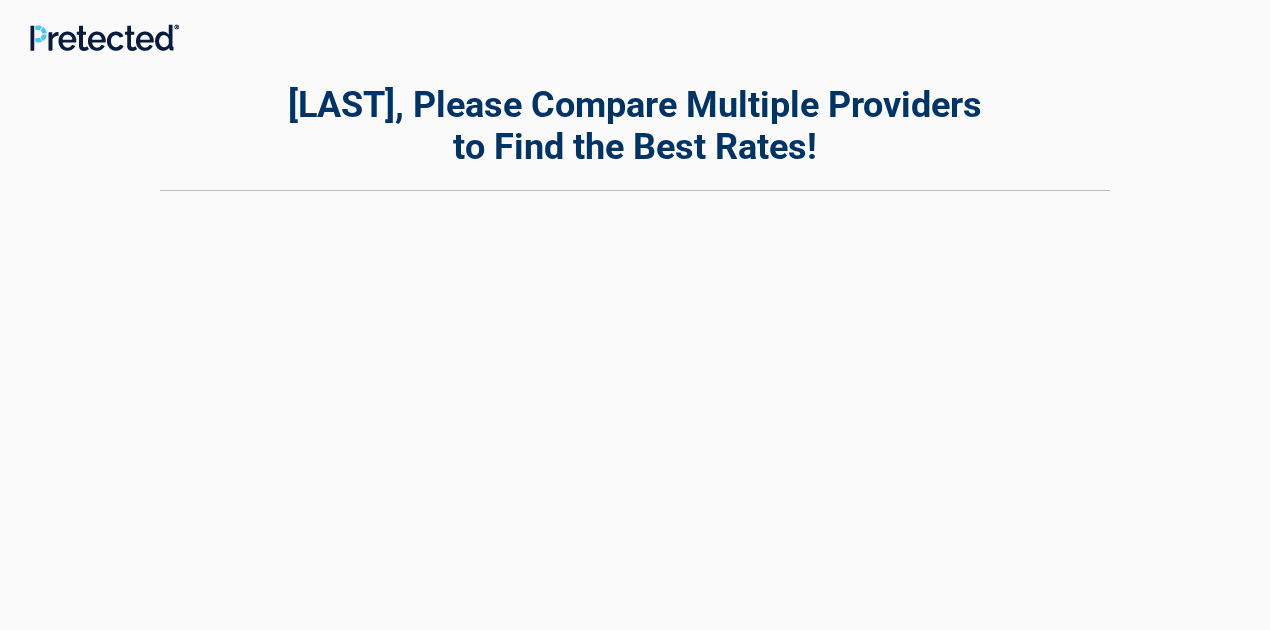 scroll, scrollTop: 0, scrollLeft: 0, axis: both 